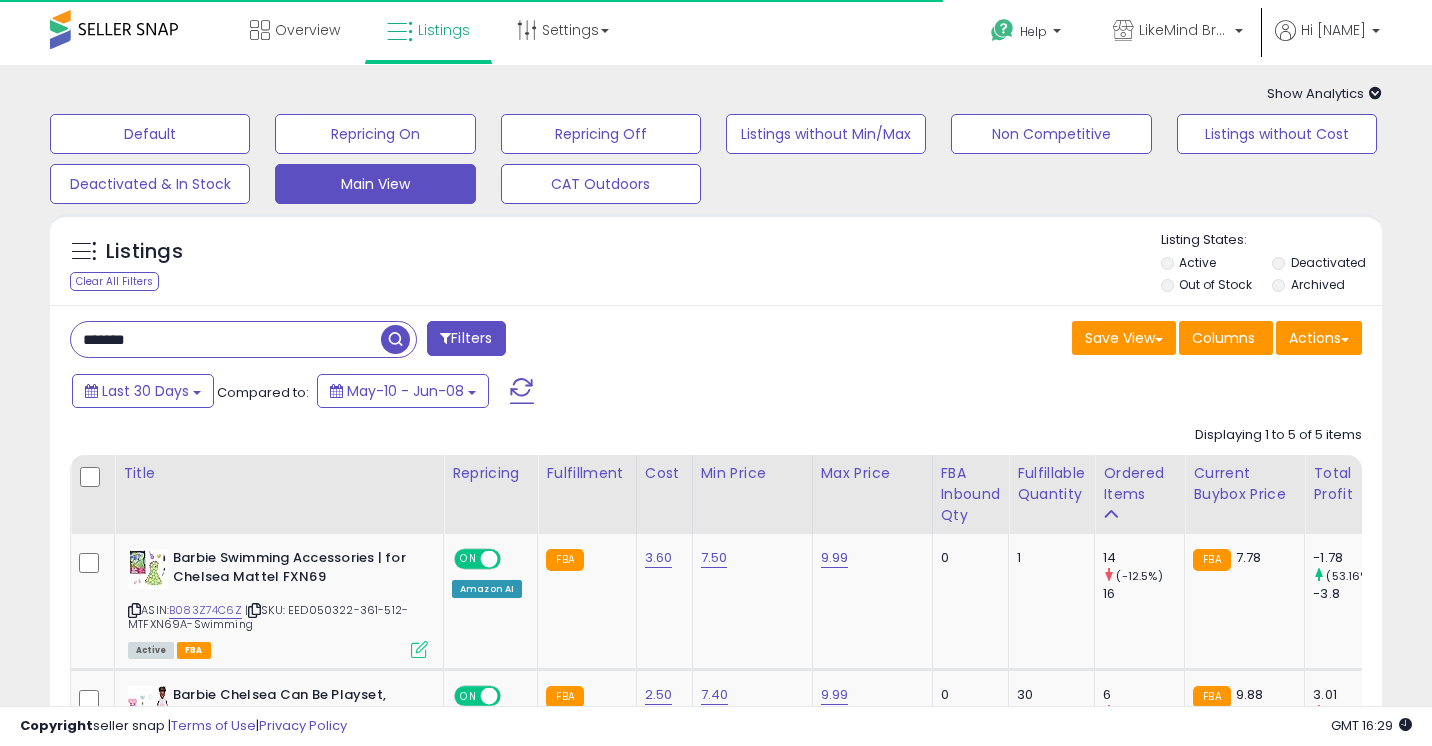 scroll, scrollTop: 292, scrollLeft: 0, axis: vertical 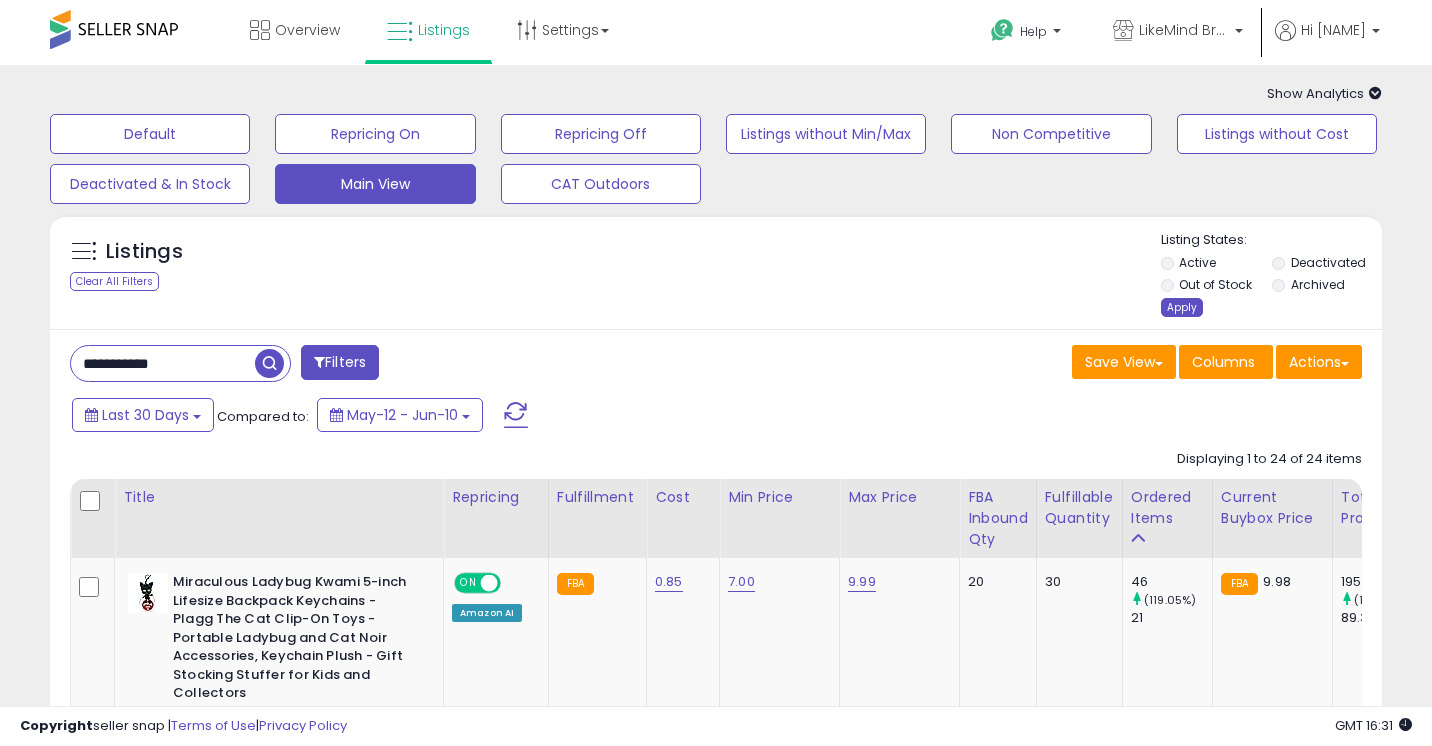 click on "Apply" at bounding box center (1182, 307) 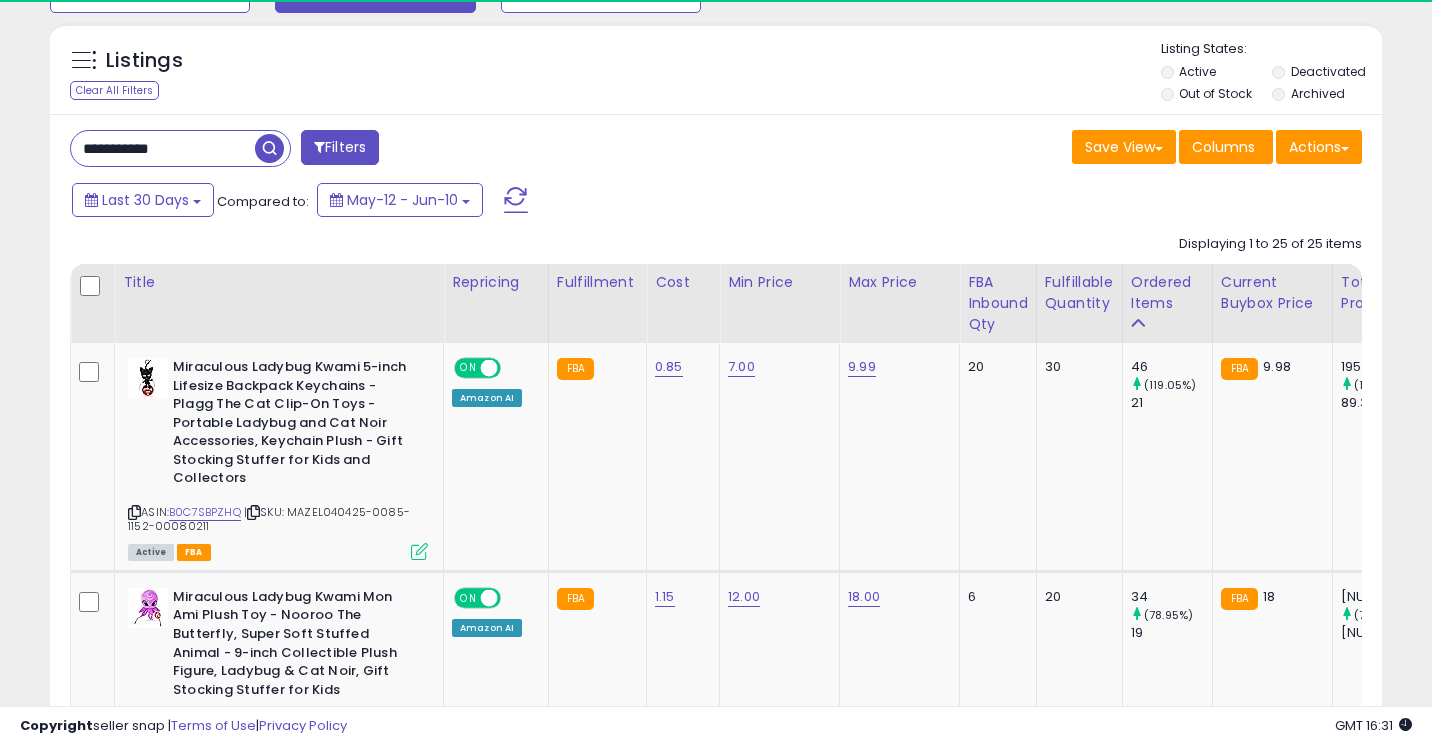 scroll, scrollTop: 205, scrollLeft: 0, axis: vertical 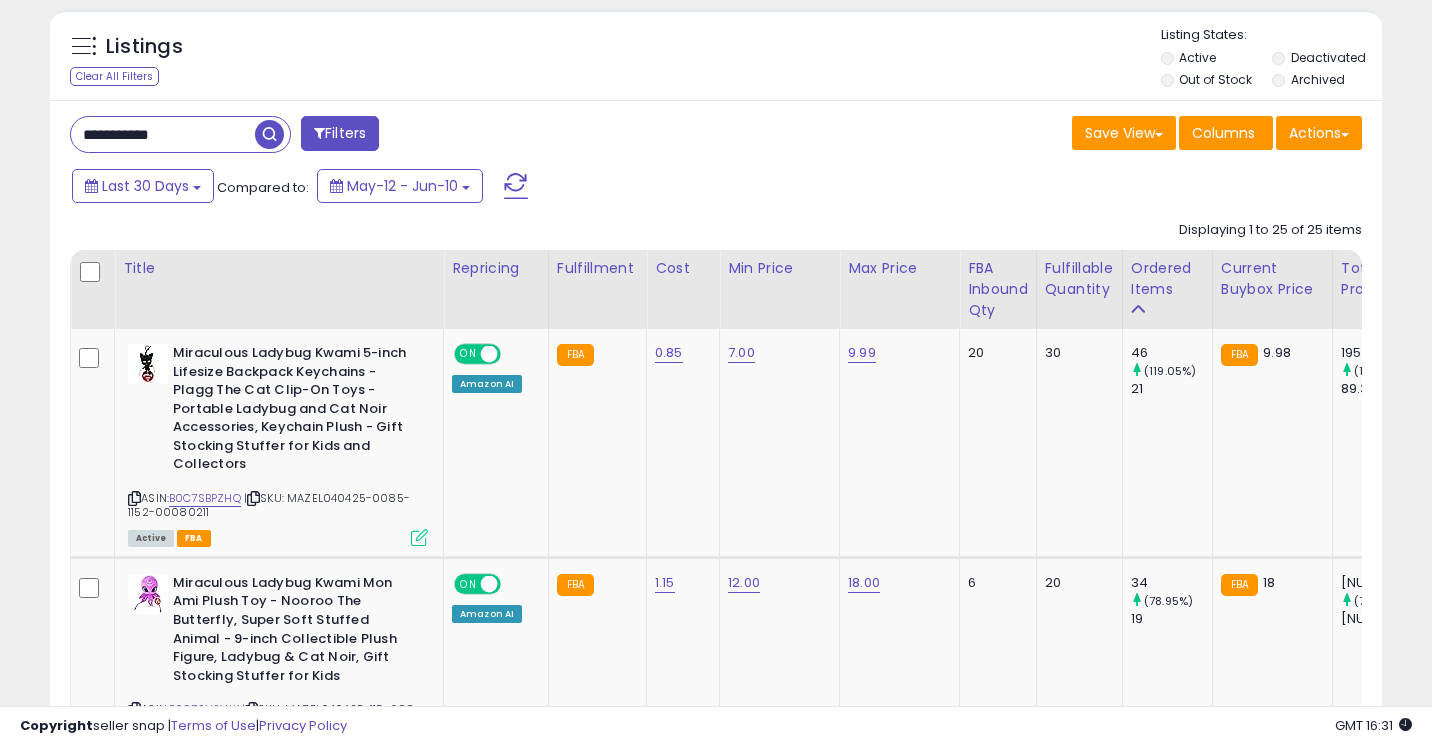click on "**********" at bounding box center (163, 134) 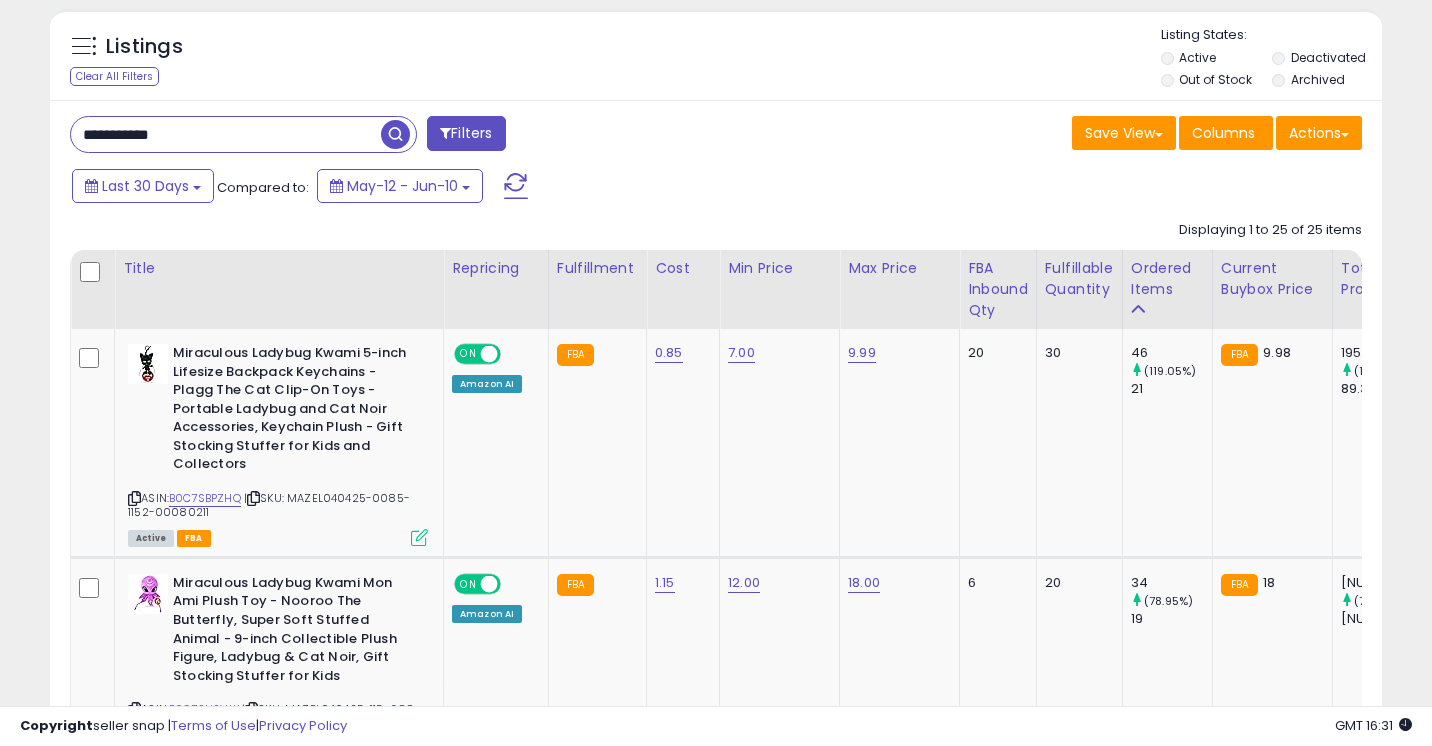 click on "**********" at bounding box center [226, 134] 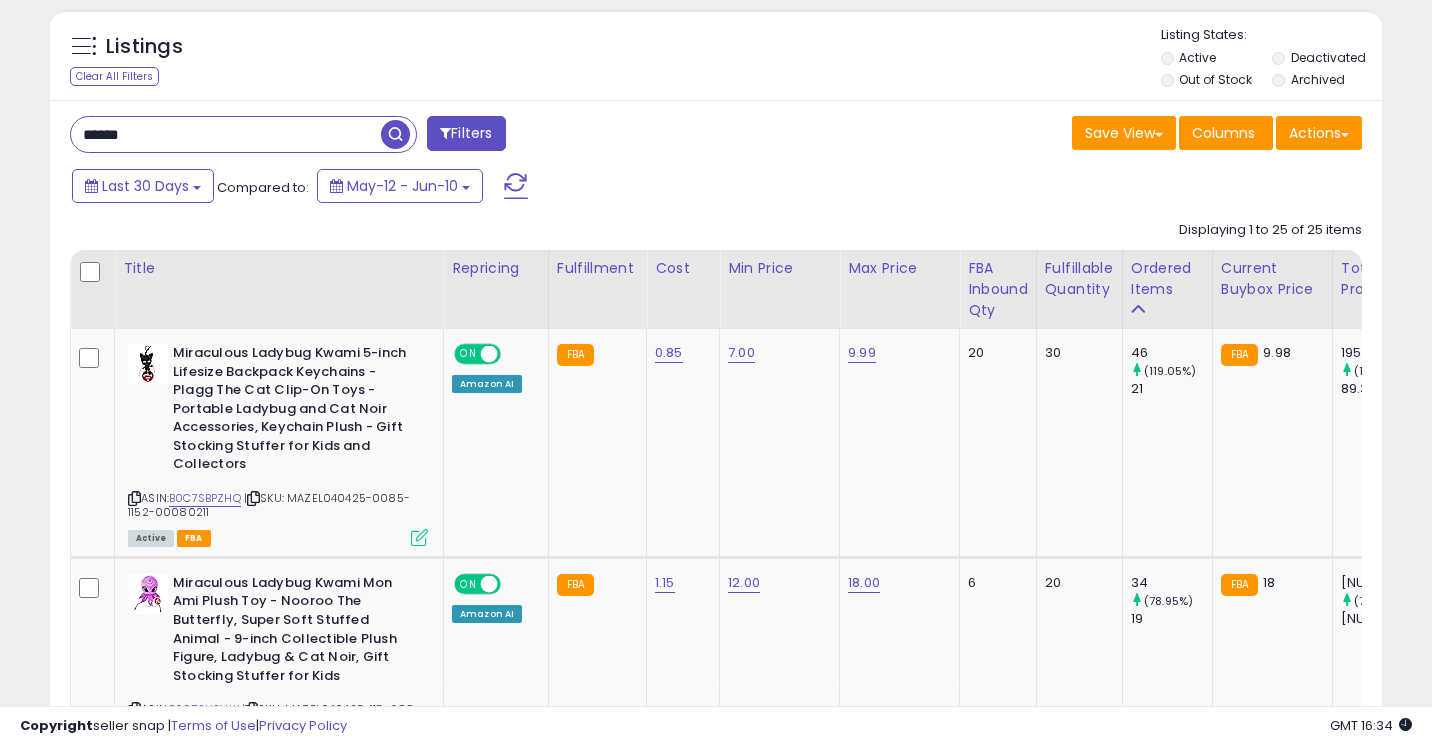 click on "*****" at bounding box center [226, 134] 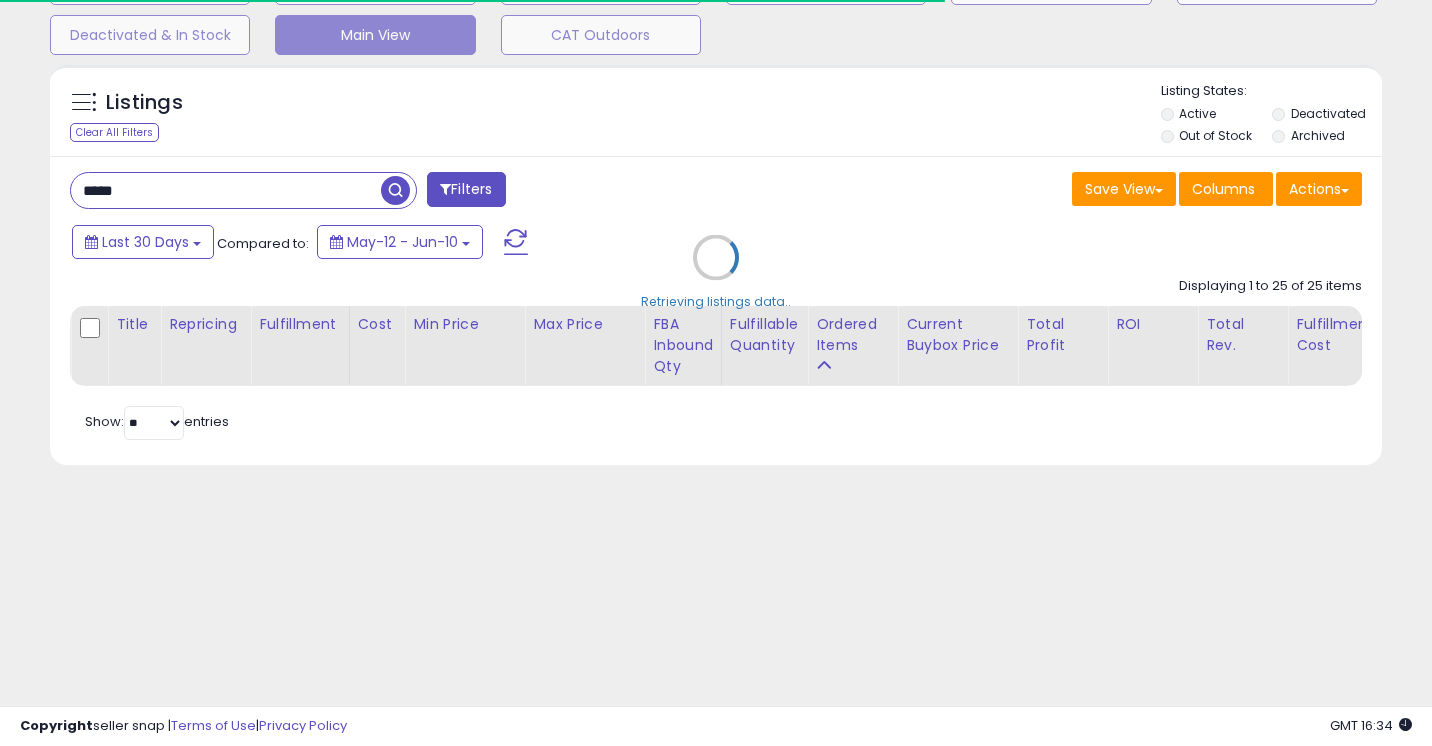 scroll, scrollTop: 205, scrollLeft: 0, axis: vertical 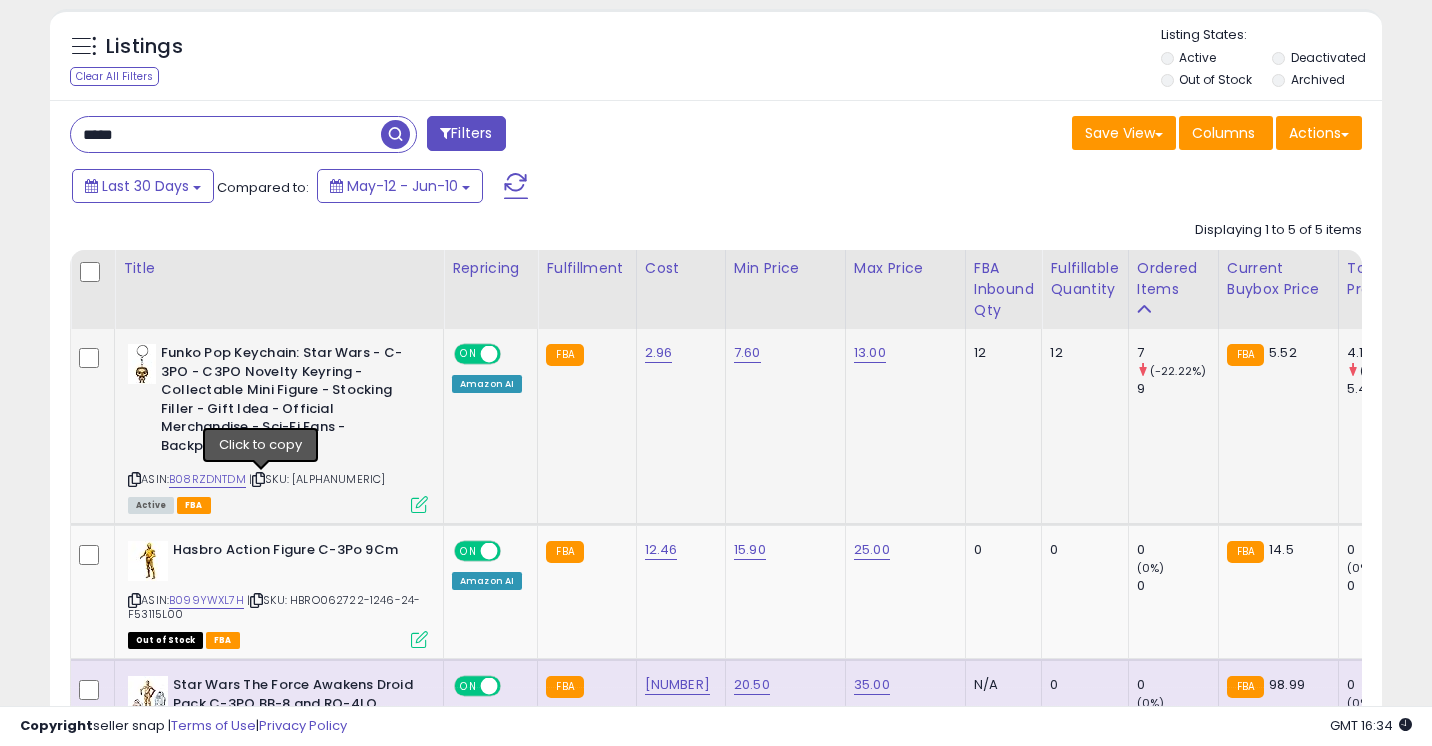 click at bounding box center [258, 479] 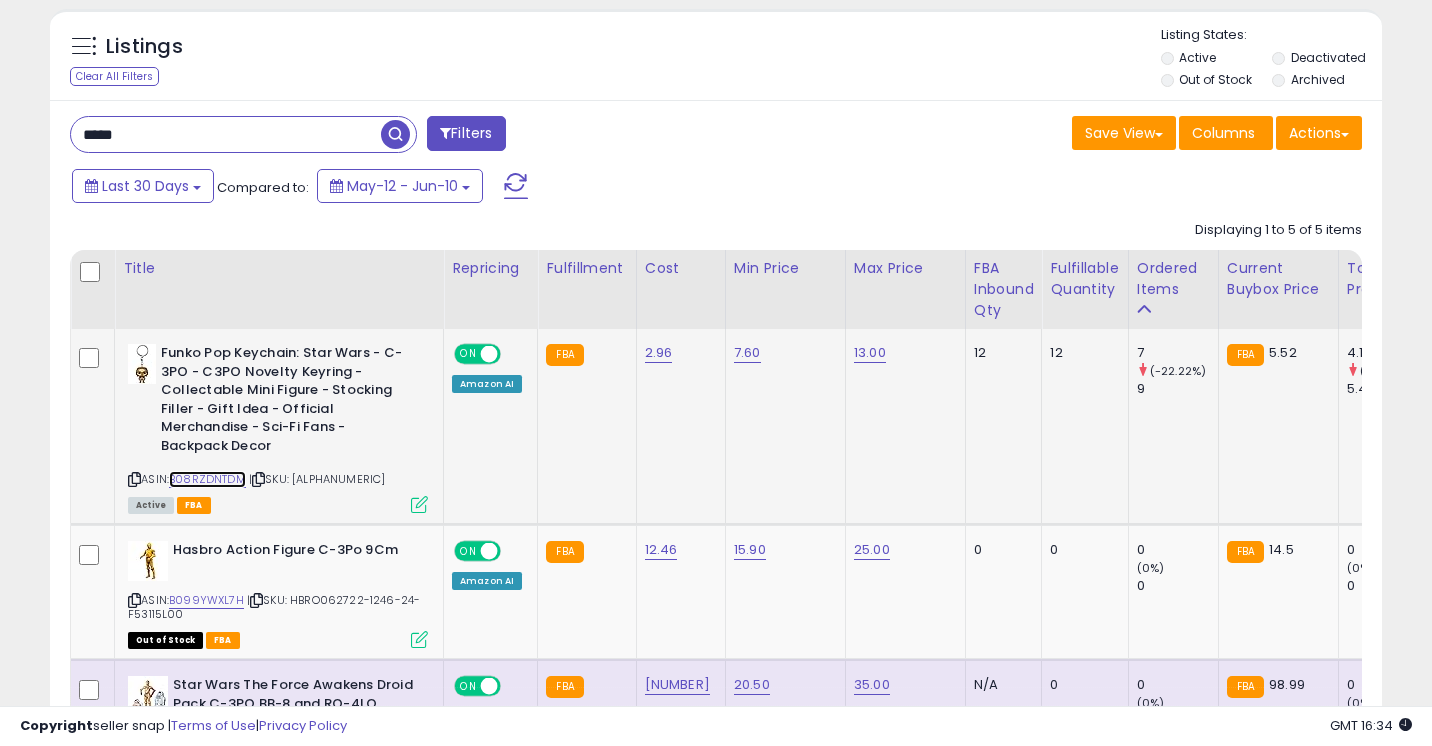 click on "B08RZDNTDM" at bounding box center (207, 479) 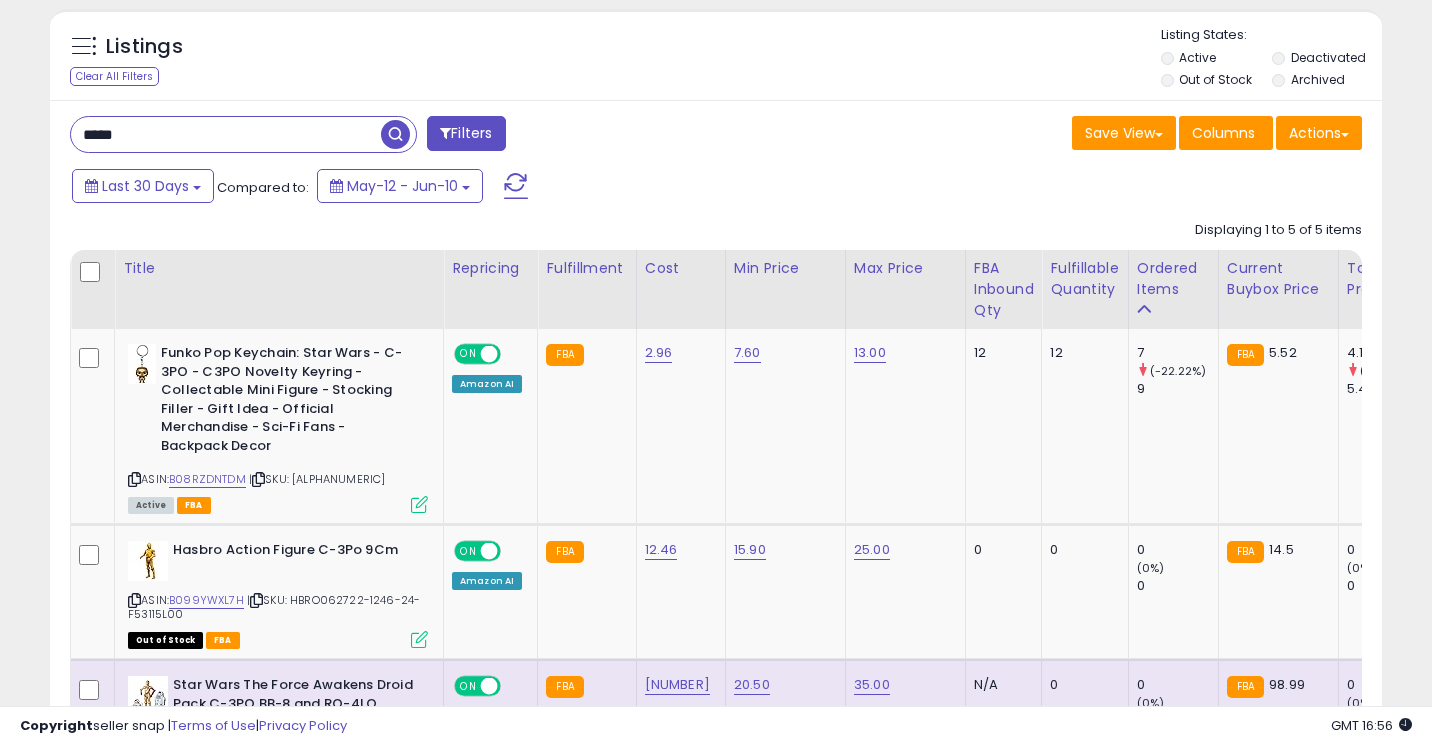 click on "*****" at bounding box center [226, 134] 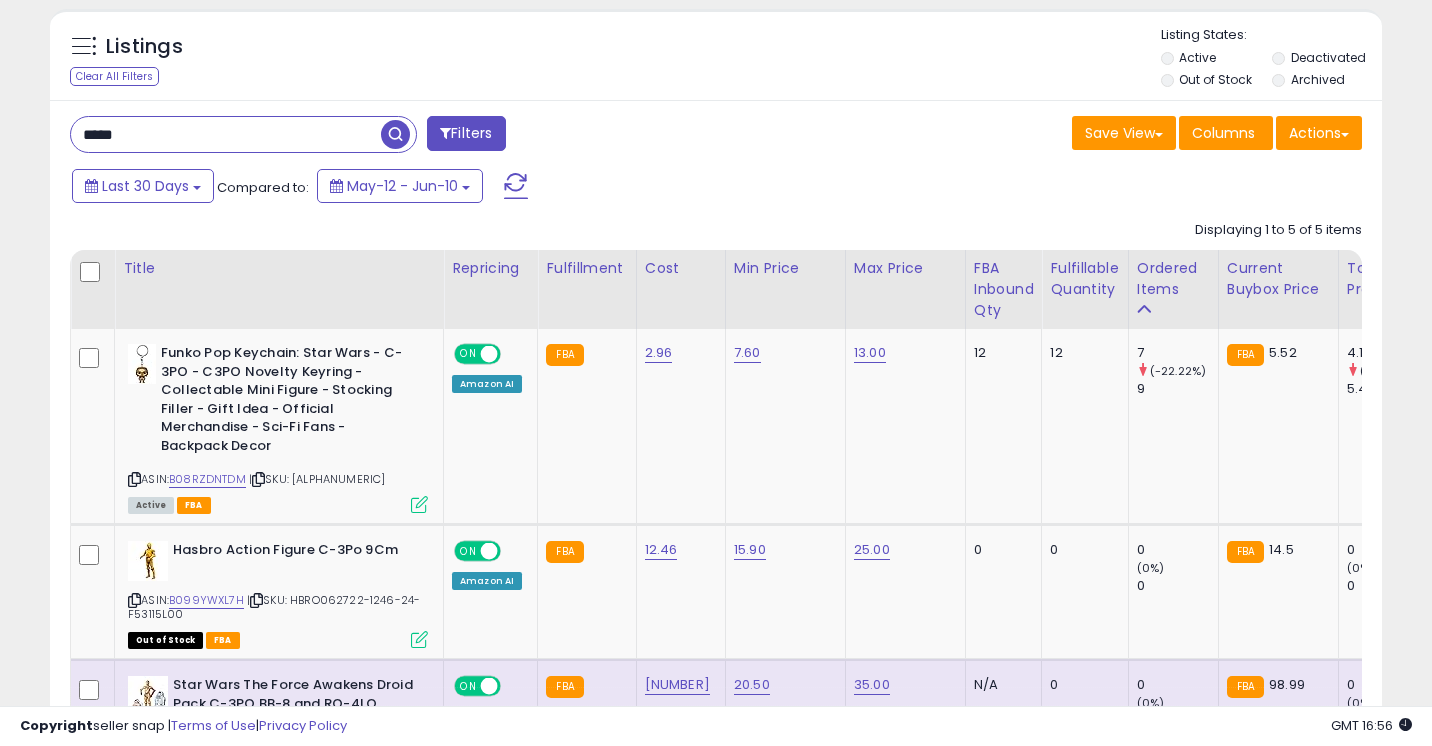 click on "*****" at bounding box center [226, 134] 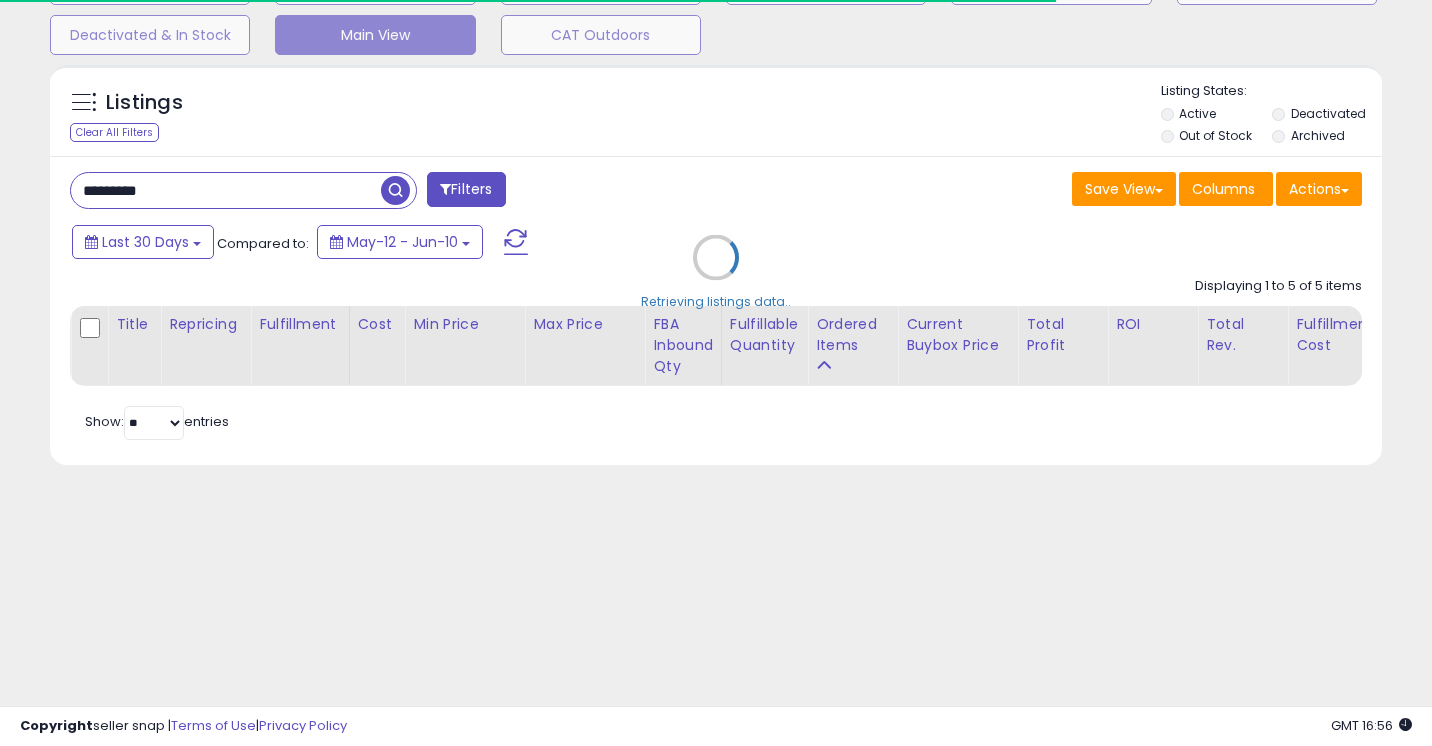 scroll, scrollTop: 205, scrollLeft: 0, axis: vertical 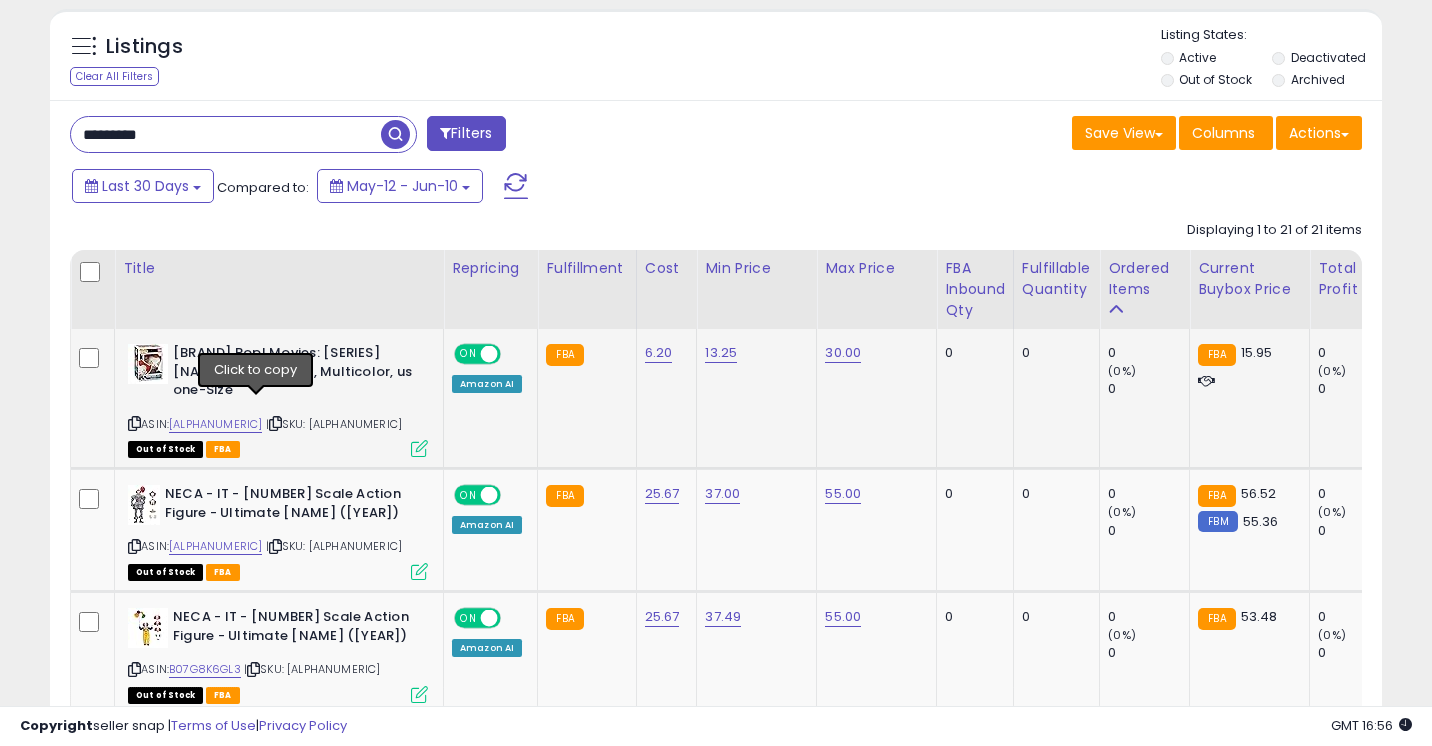 click at bounding box center [275, 423] 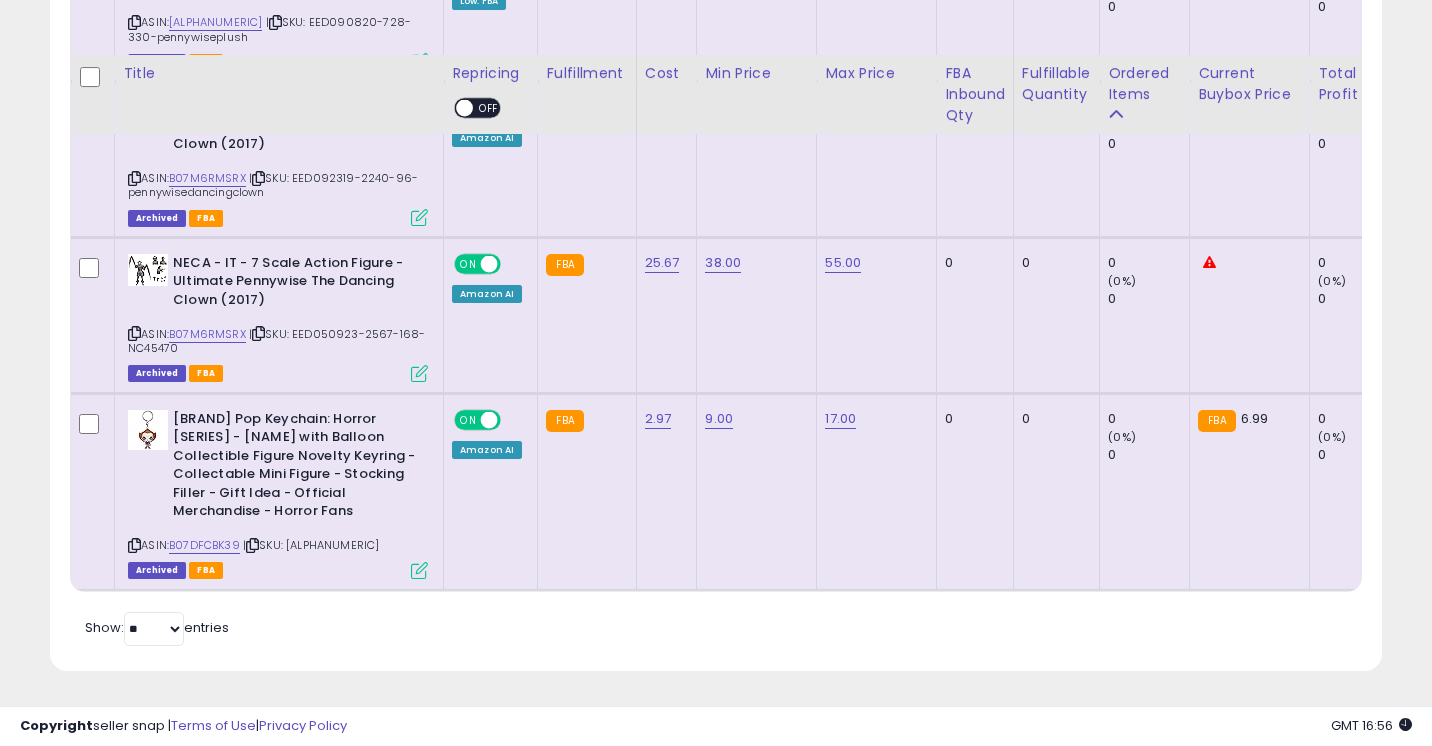 scroll, scrollTop: 2935, scrollLeft: 0, axis: vertical 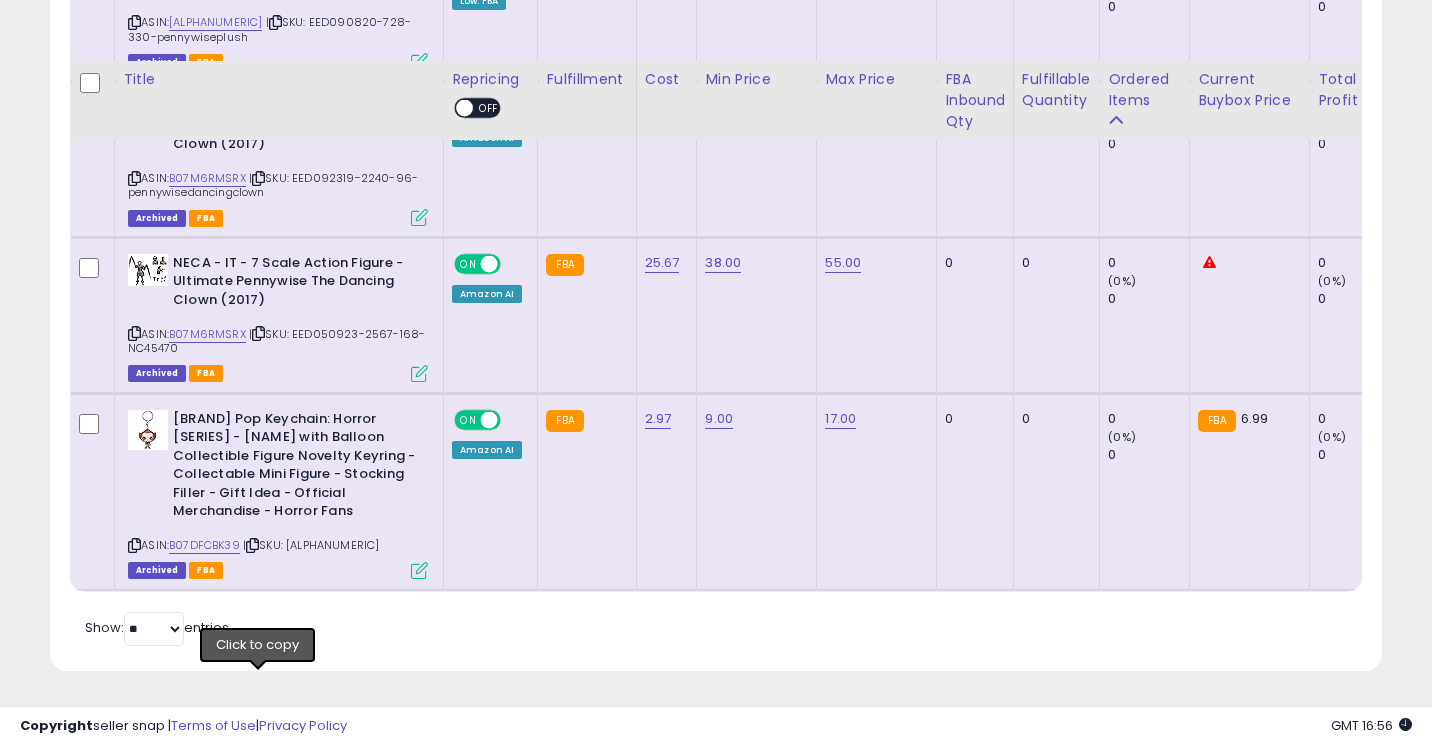 click at bounding box center [252, 545] 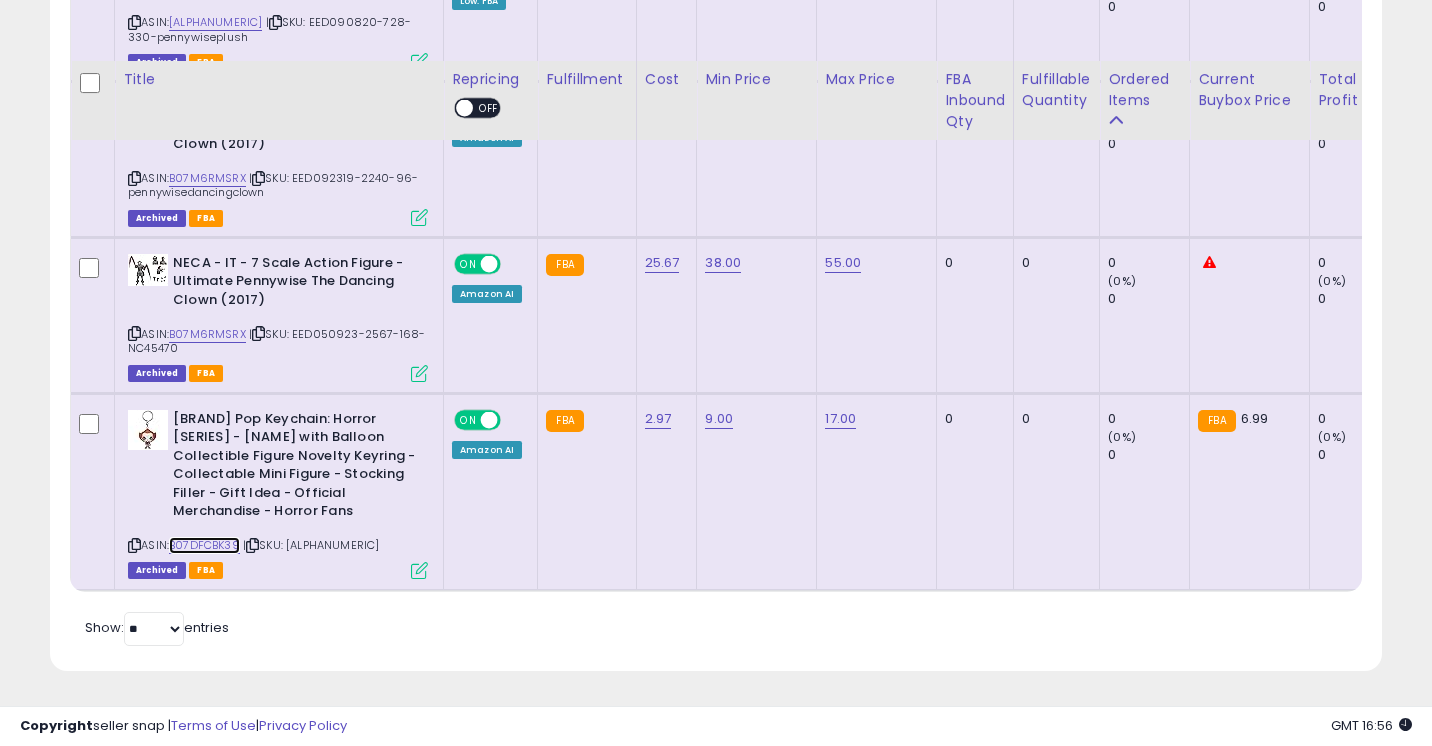 click on "B07DFCBK39" at bounding box center [204, 545] 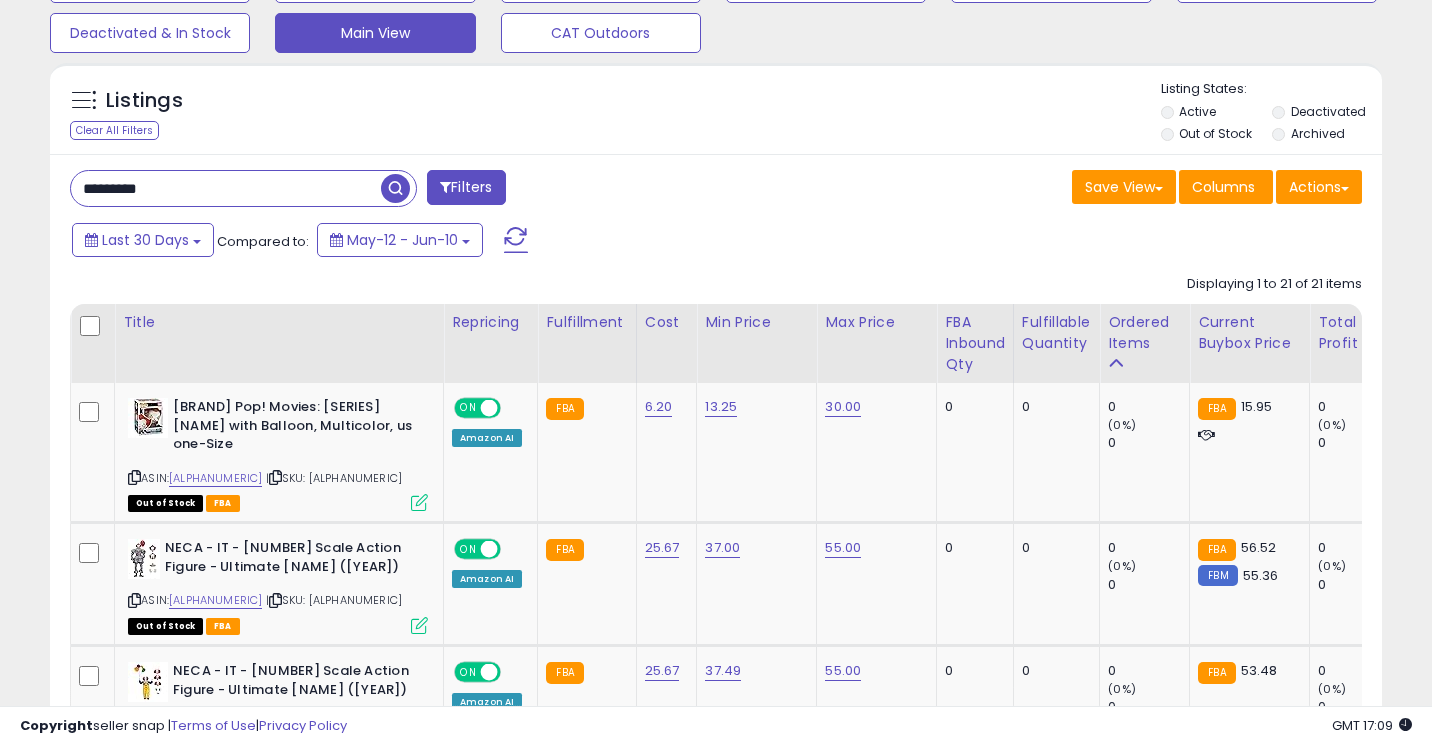 scroll, scrollTop: 0, scrollLeft: 0, axis: both 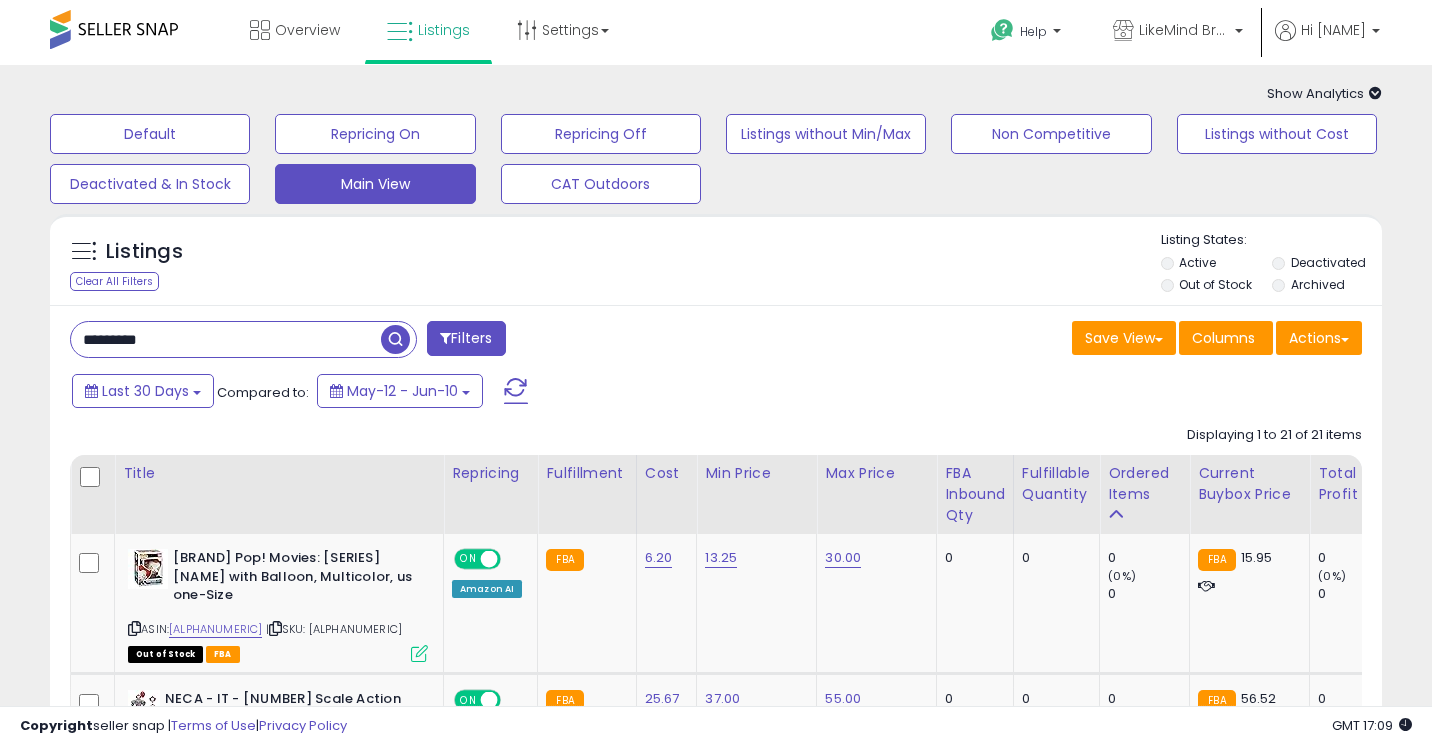 click on "*********" at bounding box center (226, 339) 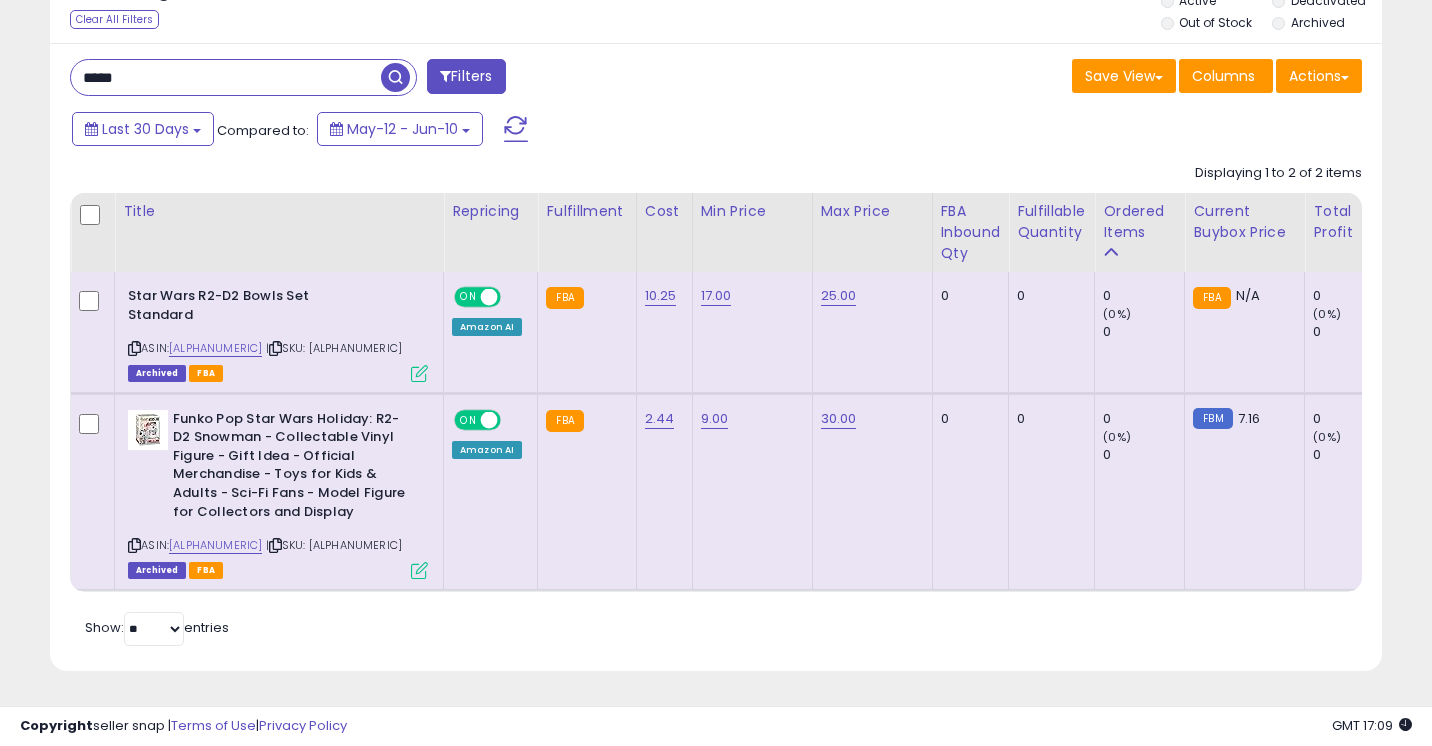 scroll, scrollTop: 292, scrollLeft: 0, axis: vertical 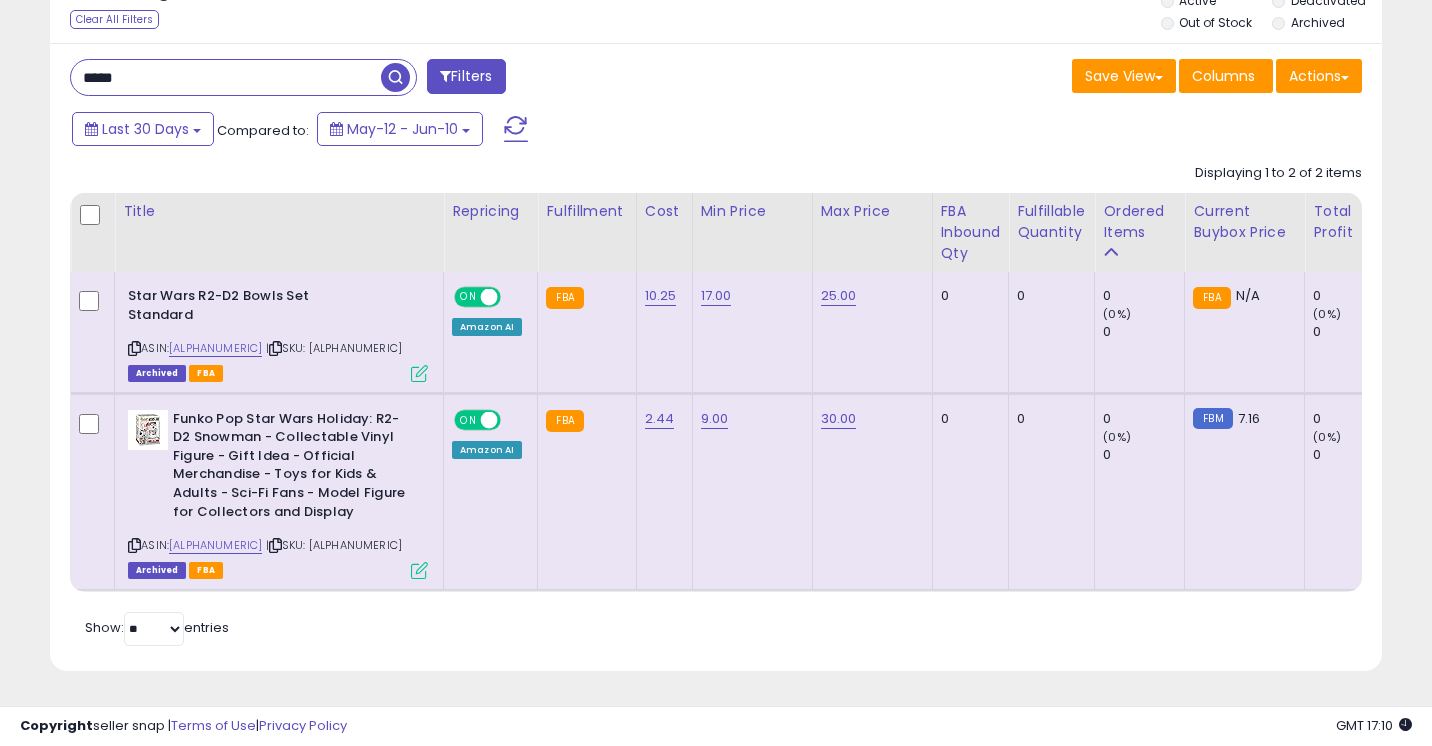click on "*****" at bounding box center [226, 77] 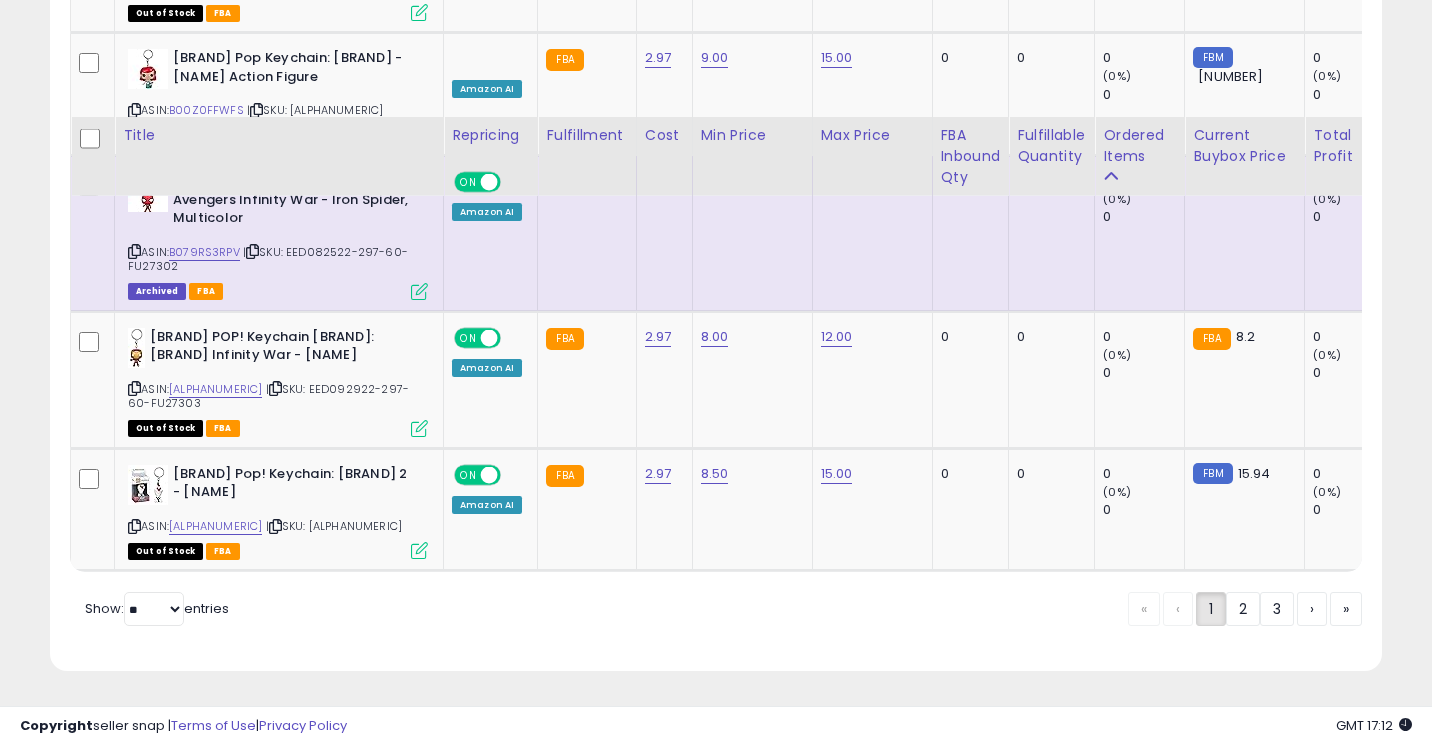 scroll, scrollTop: 4252, scrollLeft: 0, axis: vertical 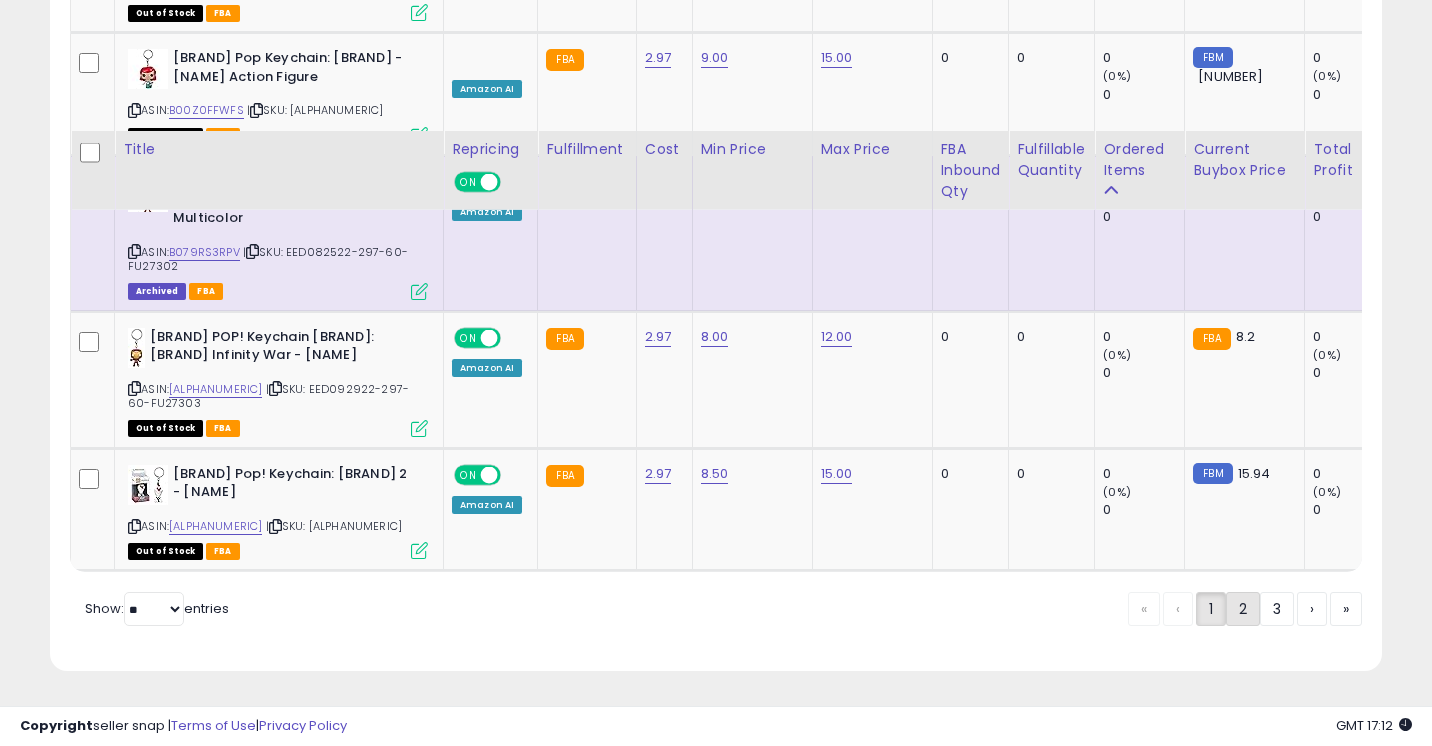 click on "2" 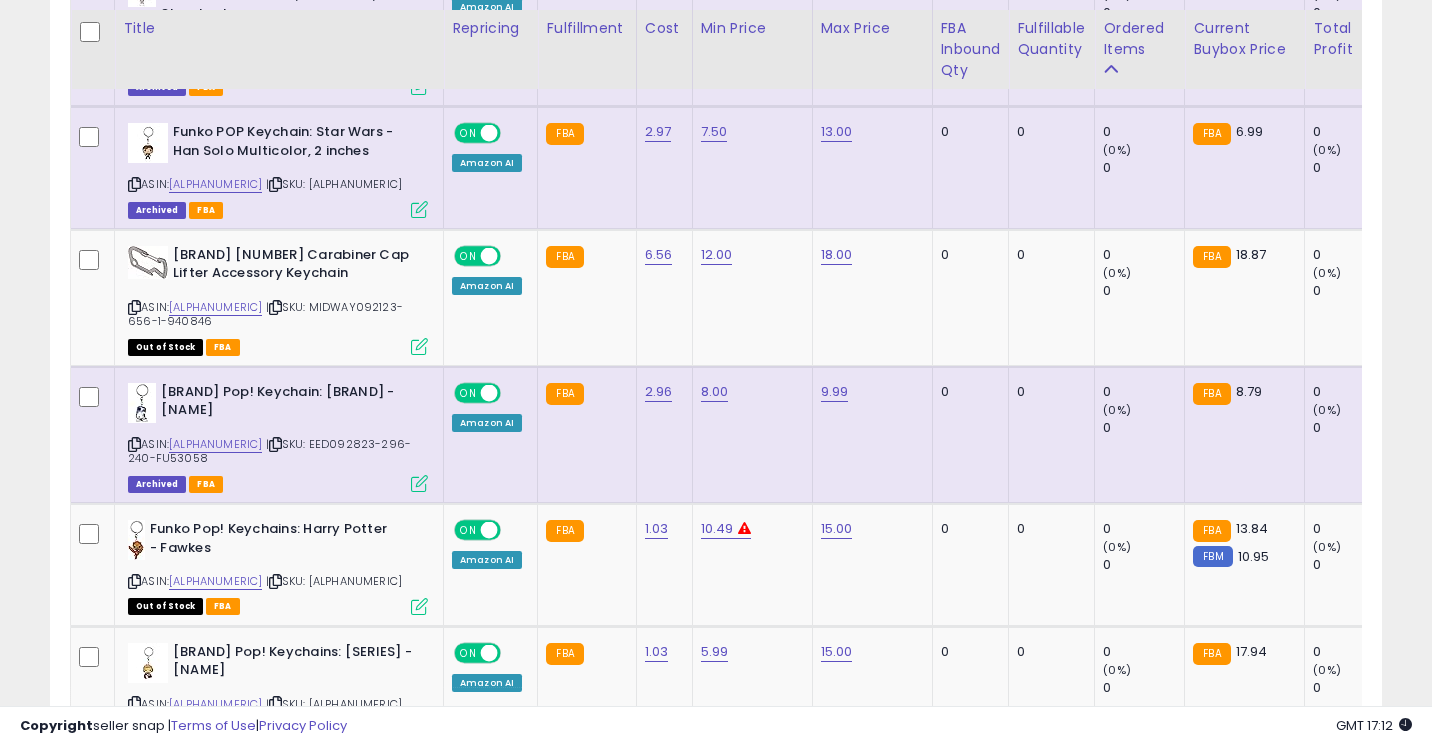 scroll, scrollTop: 2664, scrollLeft: 0, axis: vertical 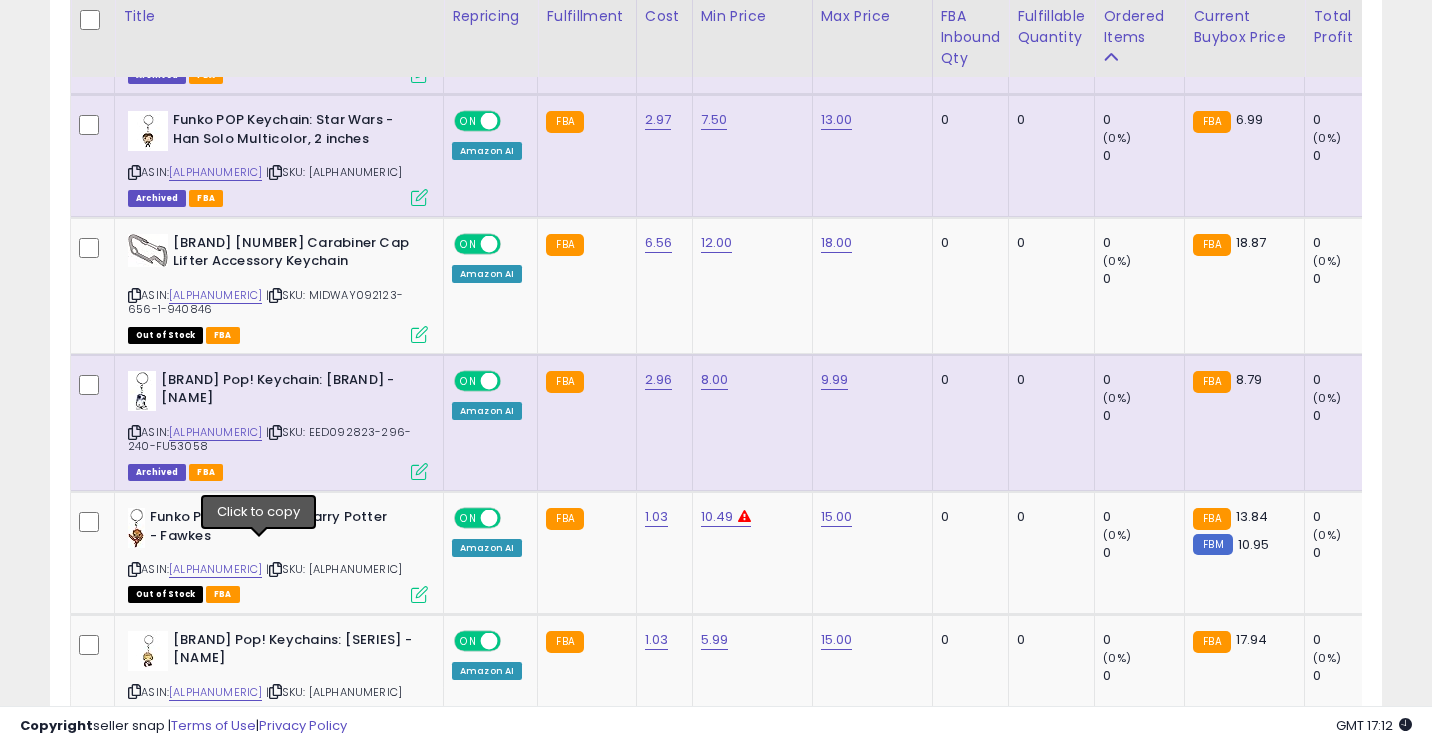 click at bounding box center (275, 432) 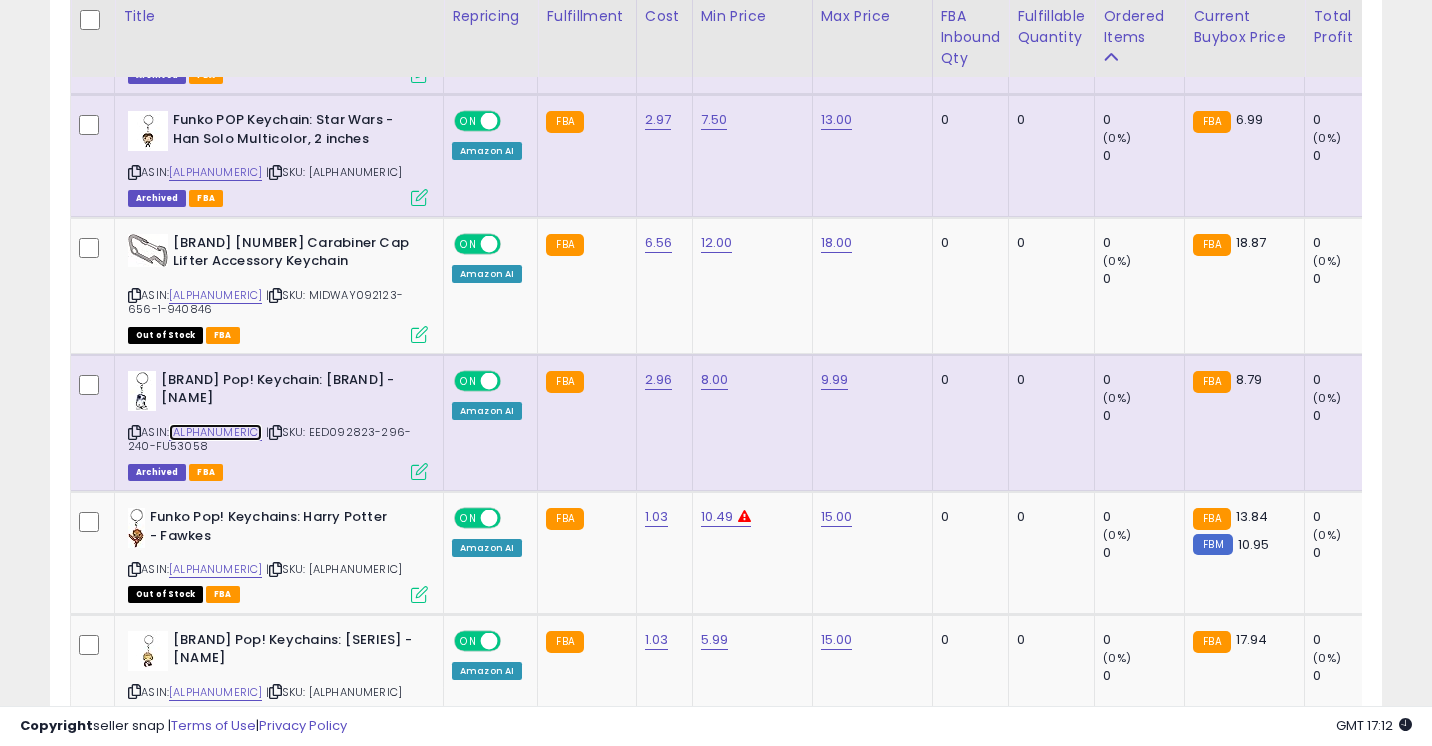 click on "[ALPHANUMERIC]" at bounding box center [215, 432] 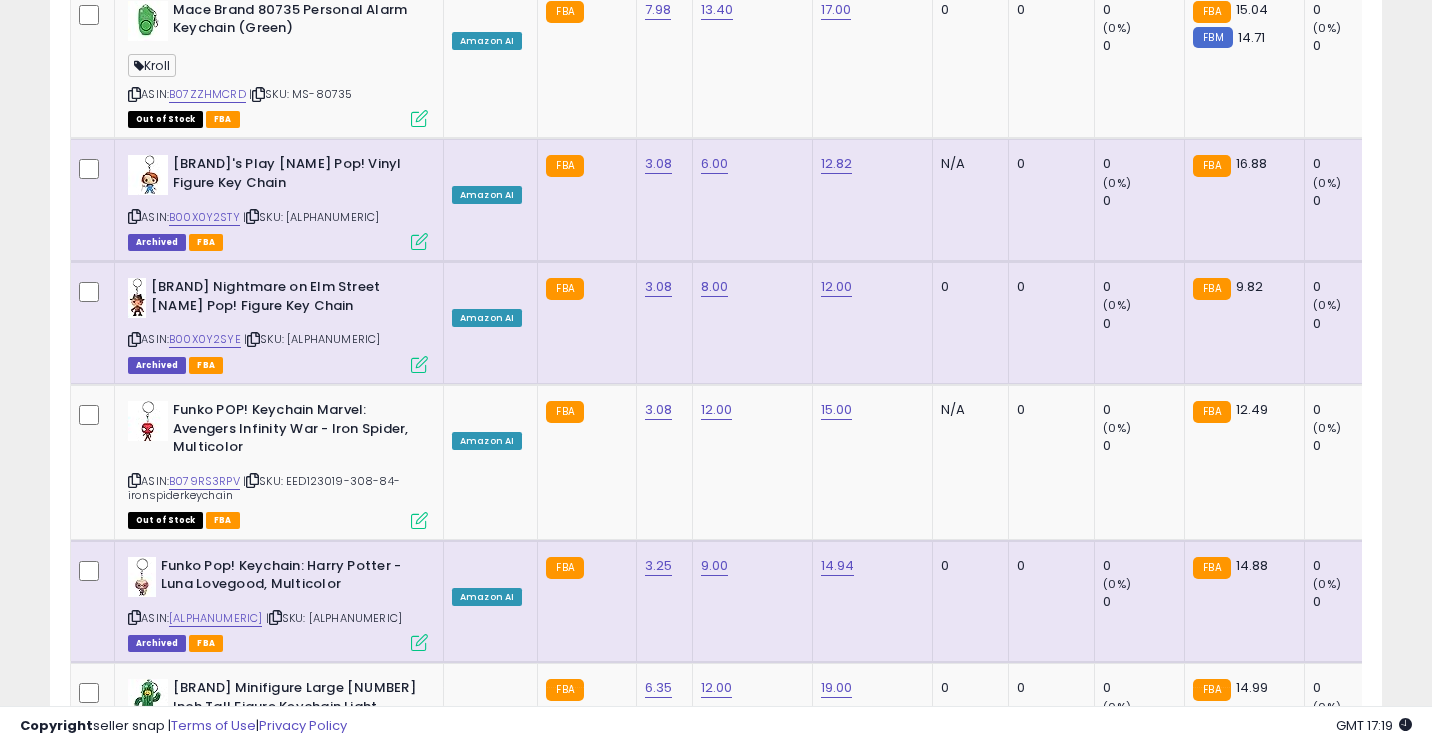 scroll, scrollTop: 0, scrollLeft: 0, axis: both 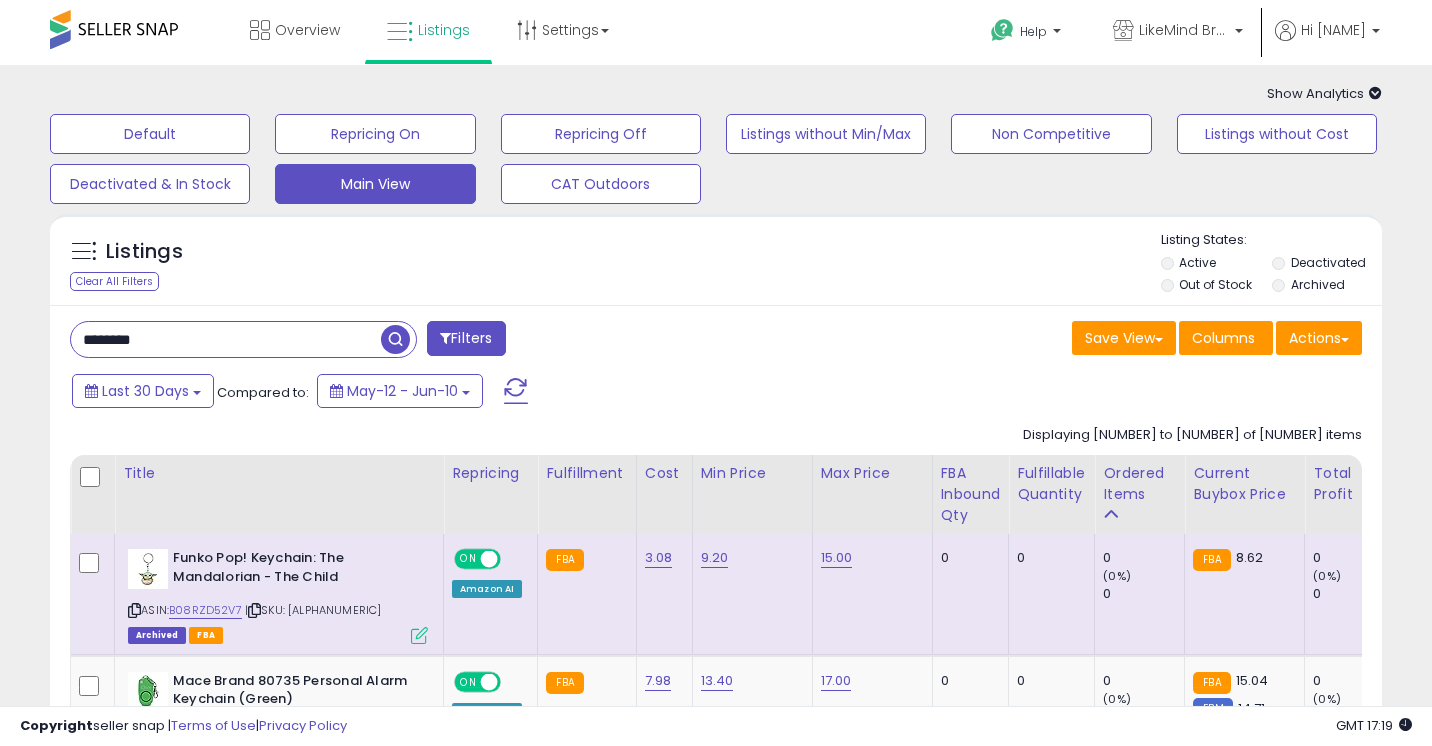 click on "********" at bounding box center (226, 339) 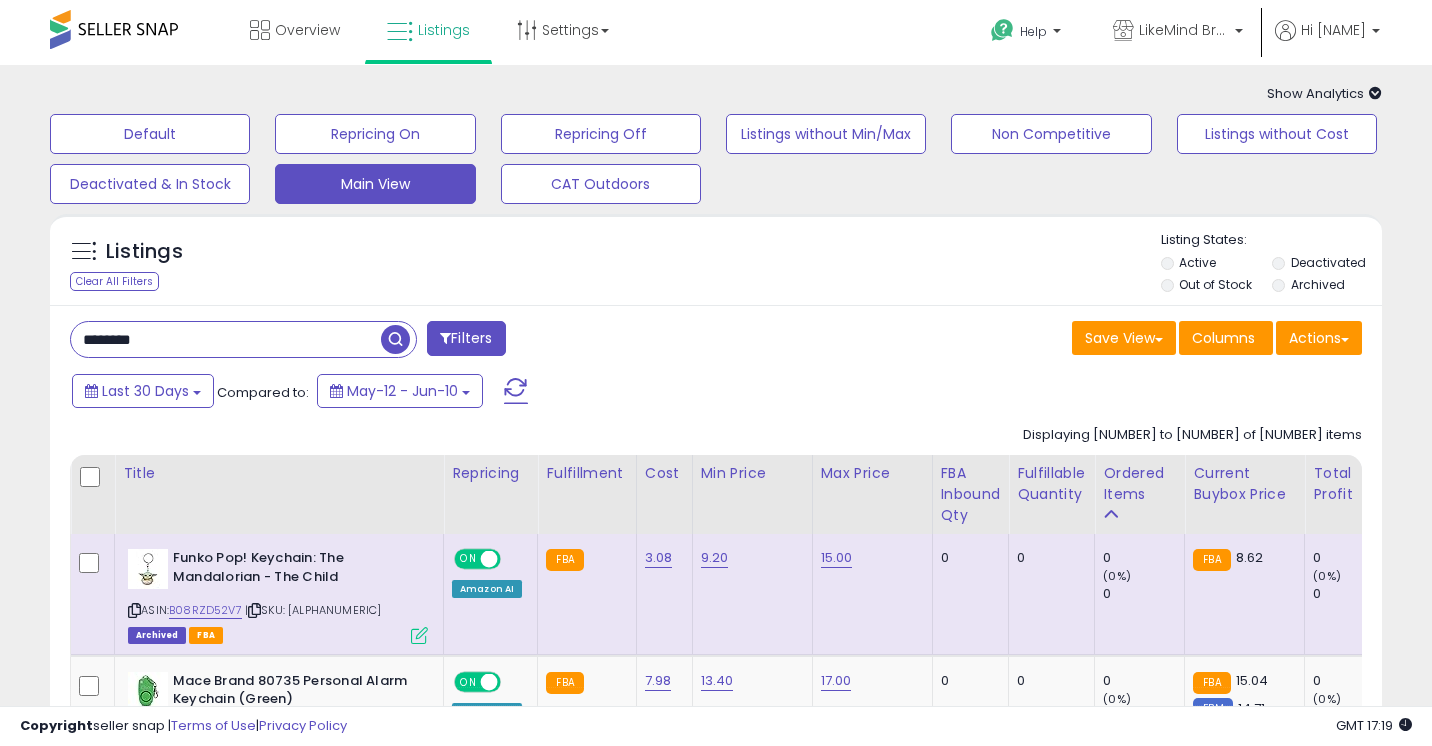 click on "********" at bounding box center [226, 339] 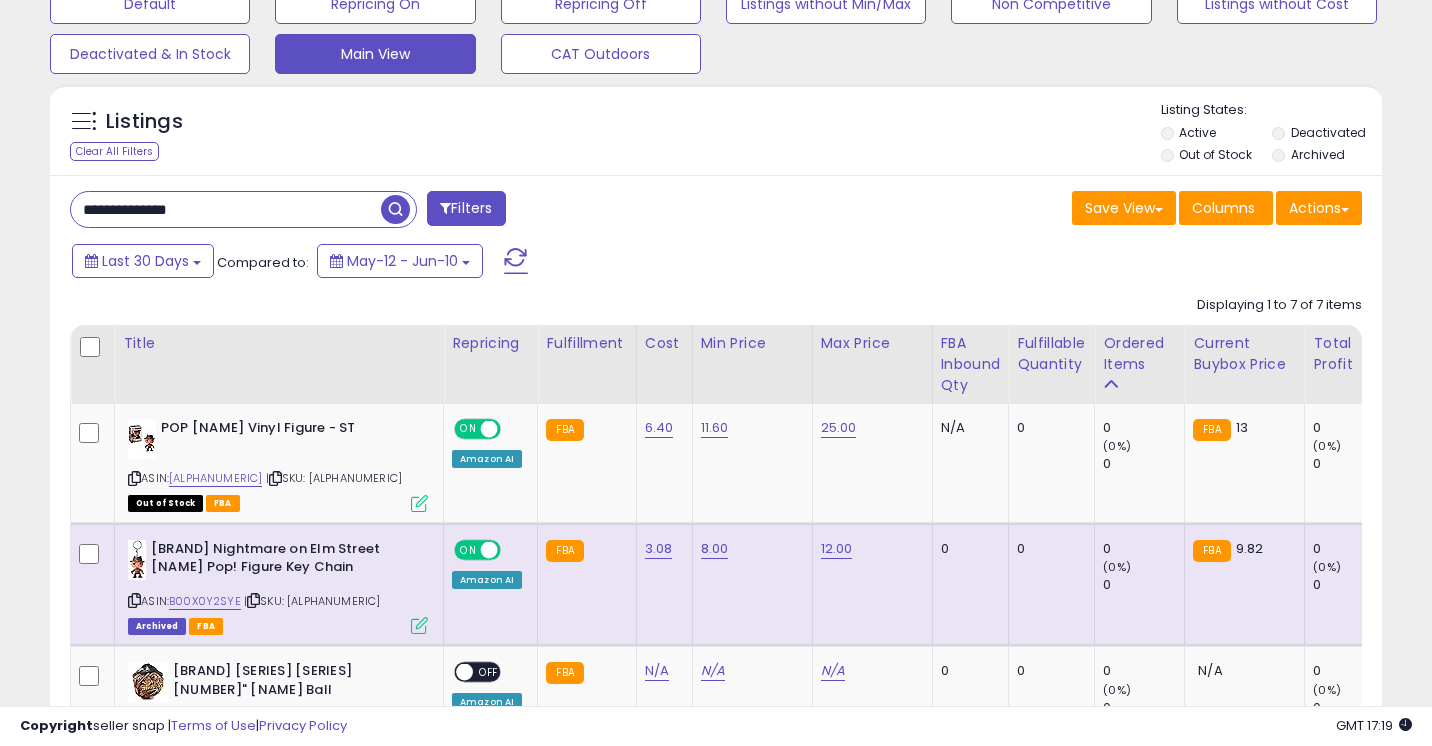 scroll, scrollTop: 133, scrollLeft: 0, axis: vertical 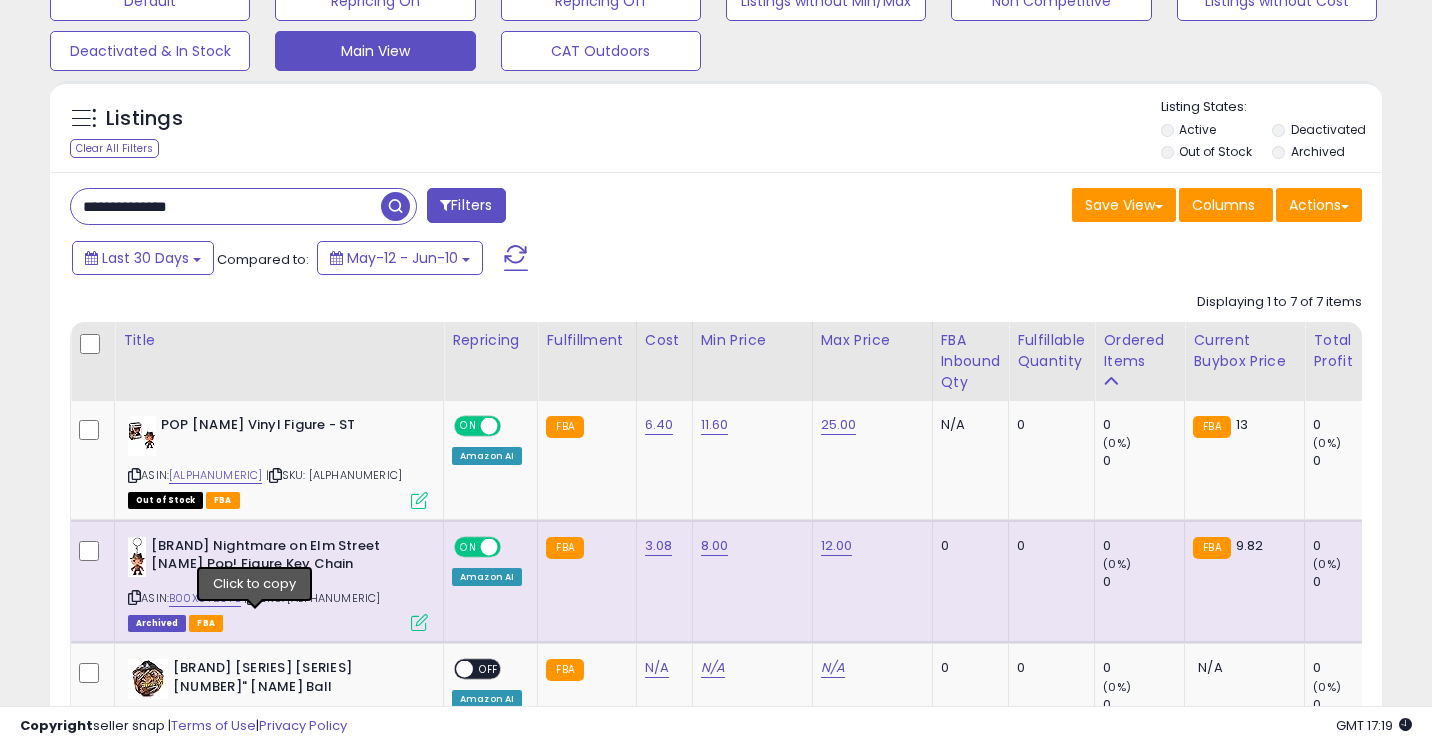 click at bounding box center (253, 597) 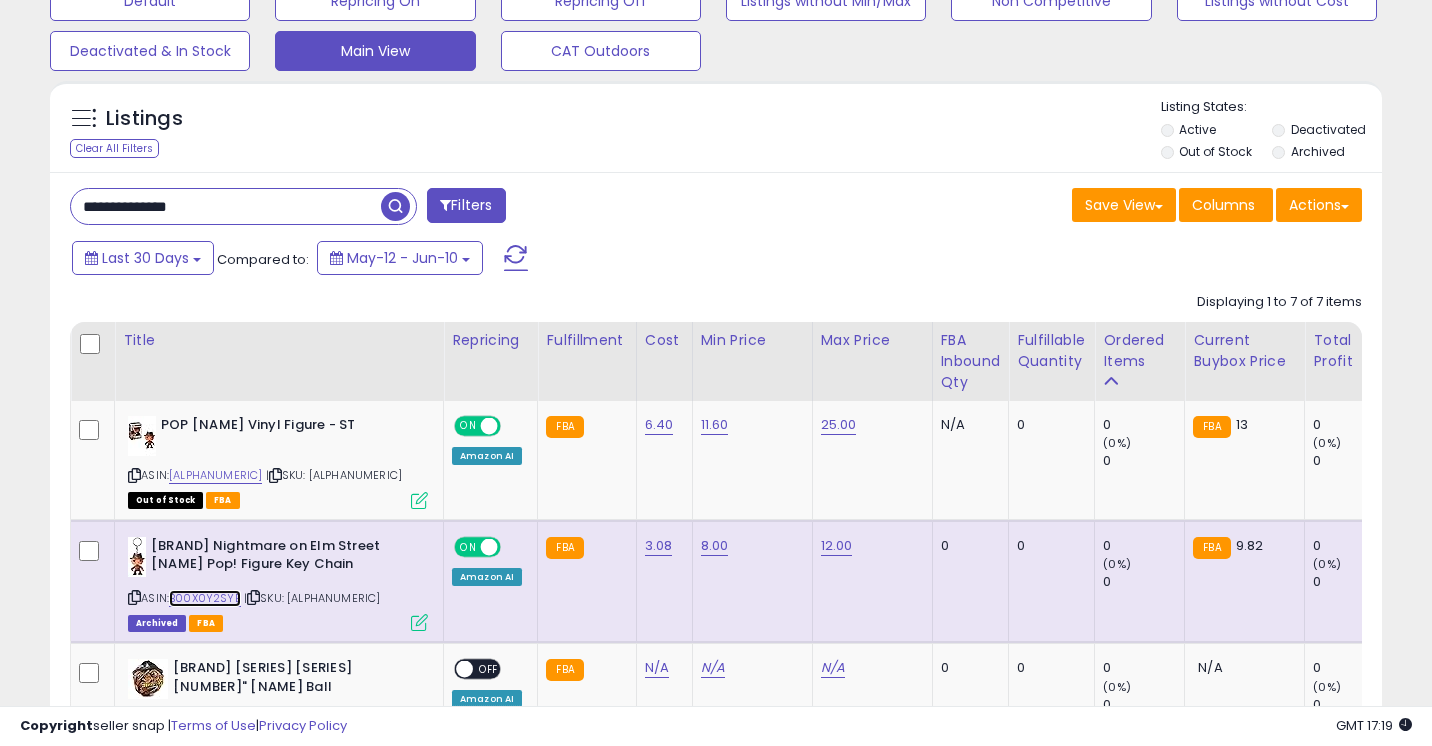 click on "B00X0Y2SYE" at bounding box center (205, 598) 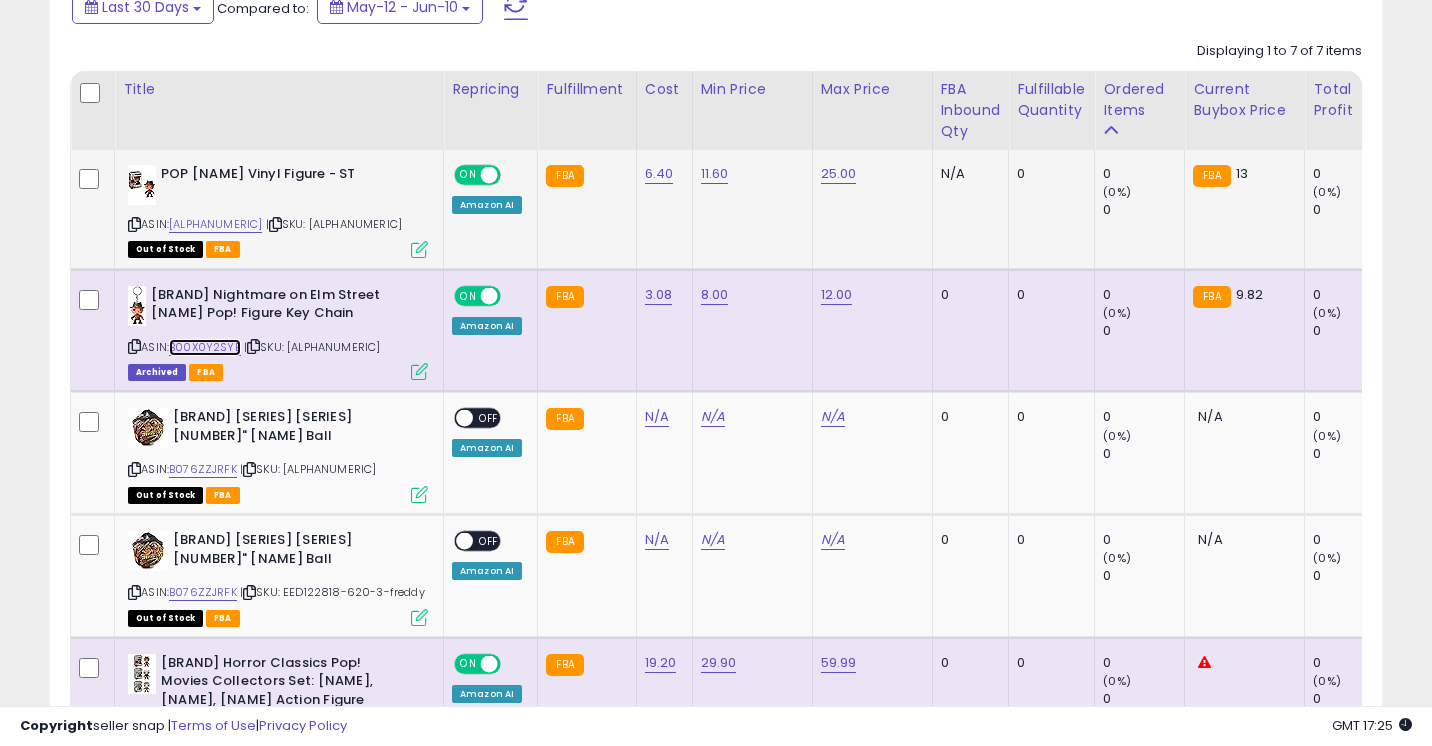 scroll, scrollTop: 382, scrollLeft: 0, axis: vertical 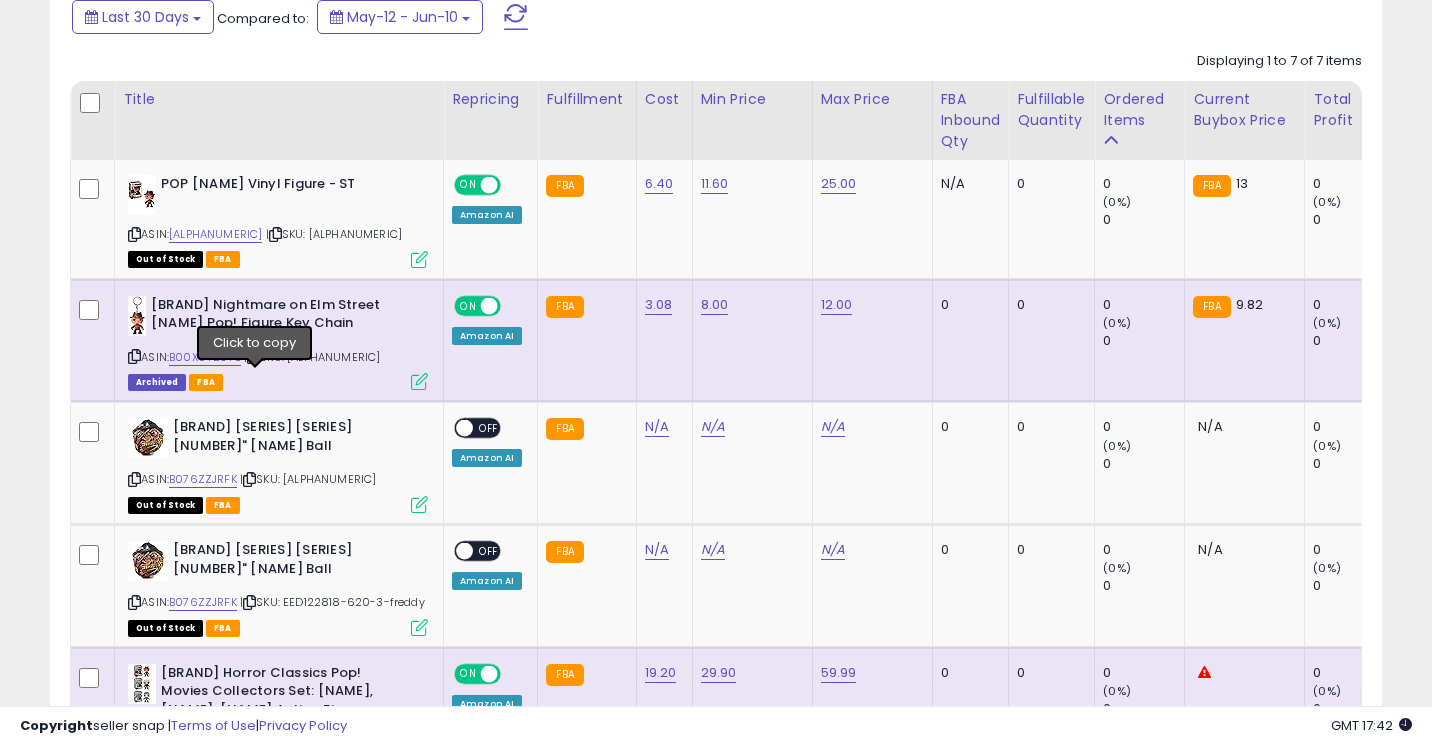 click at bounding box center (253, 356) 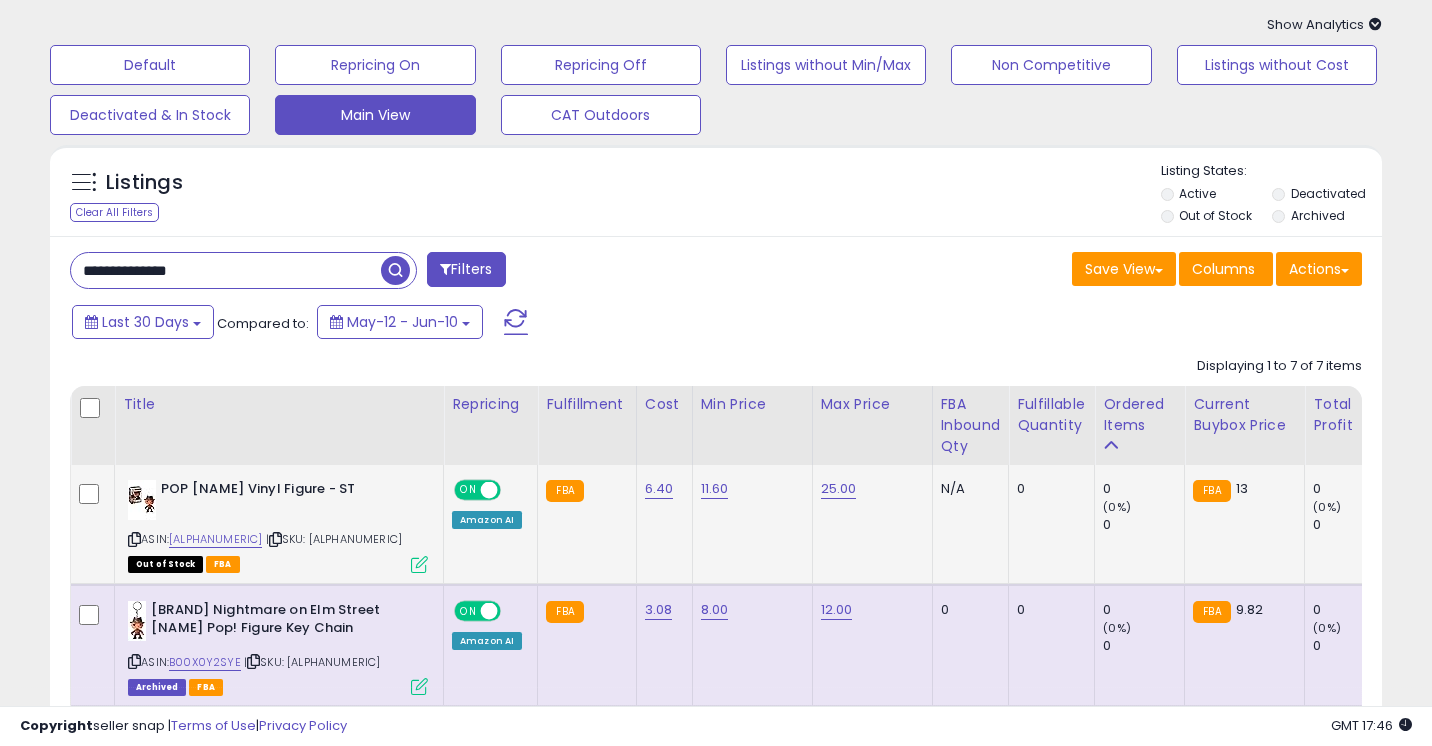 scroll, scrollTop: 0, scrollLeft: 0, axis: both 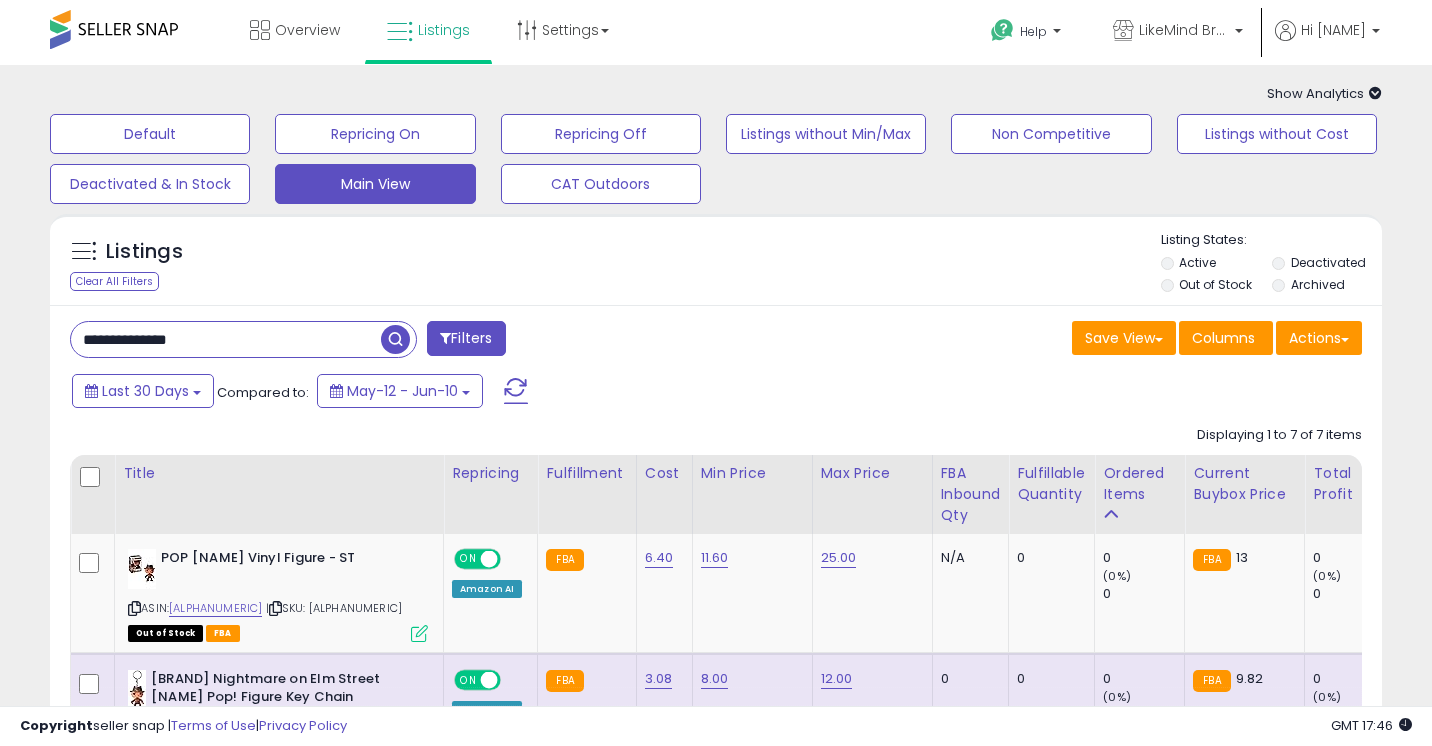 drag, startPoint x: 218, startPoint y: 341, endPoint x: 54, endPoint y: 339, distance: 164.01219 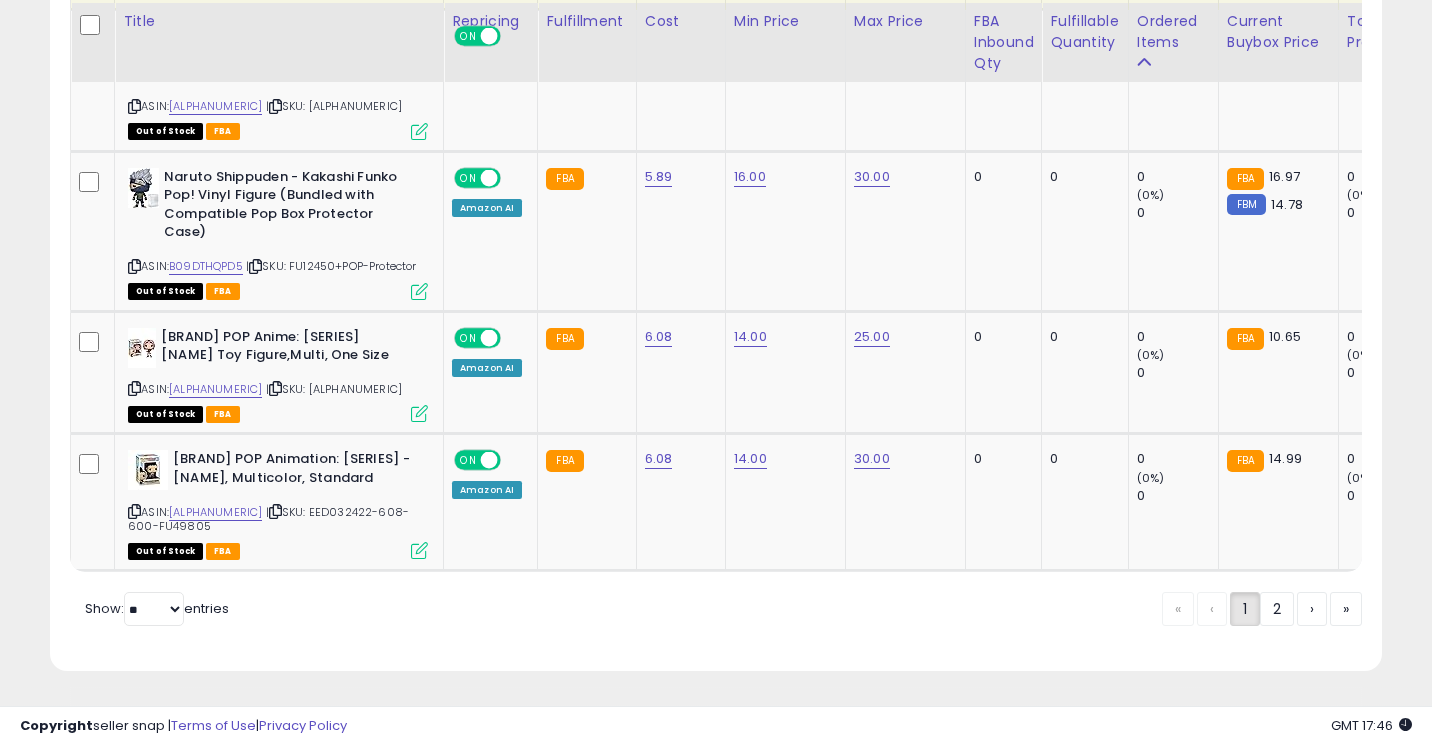 scroll, scrollTop: 3811, scrollLeft: 0, axis: vertical 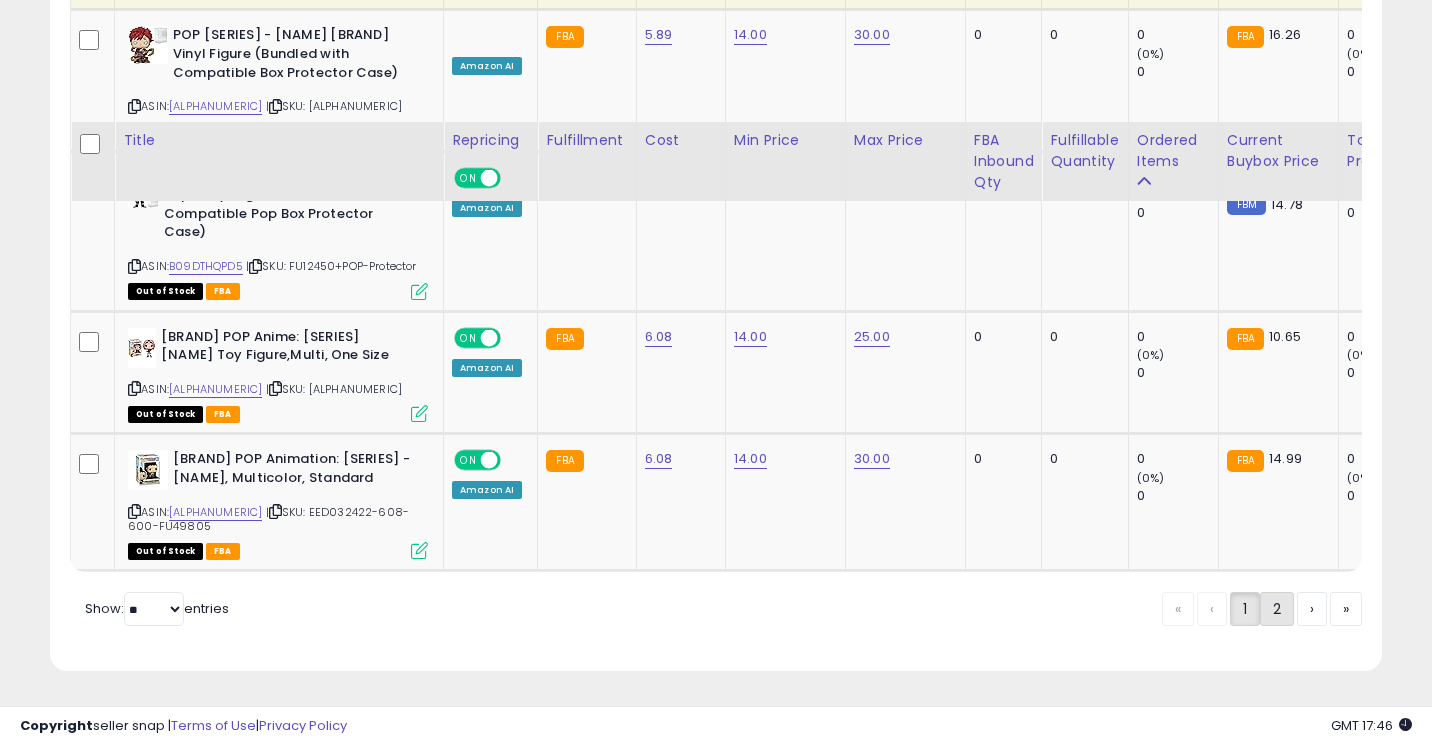 click on "2" 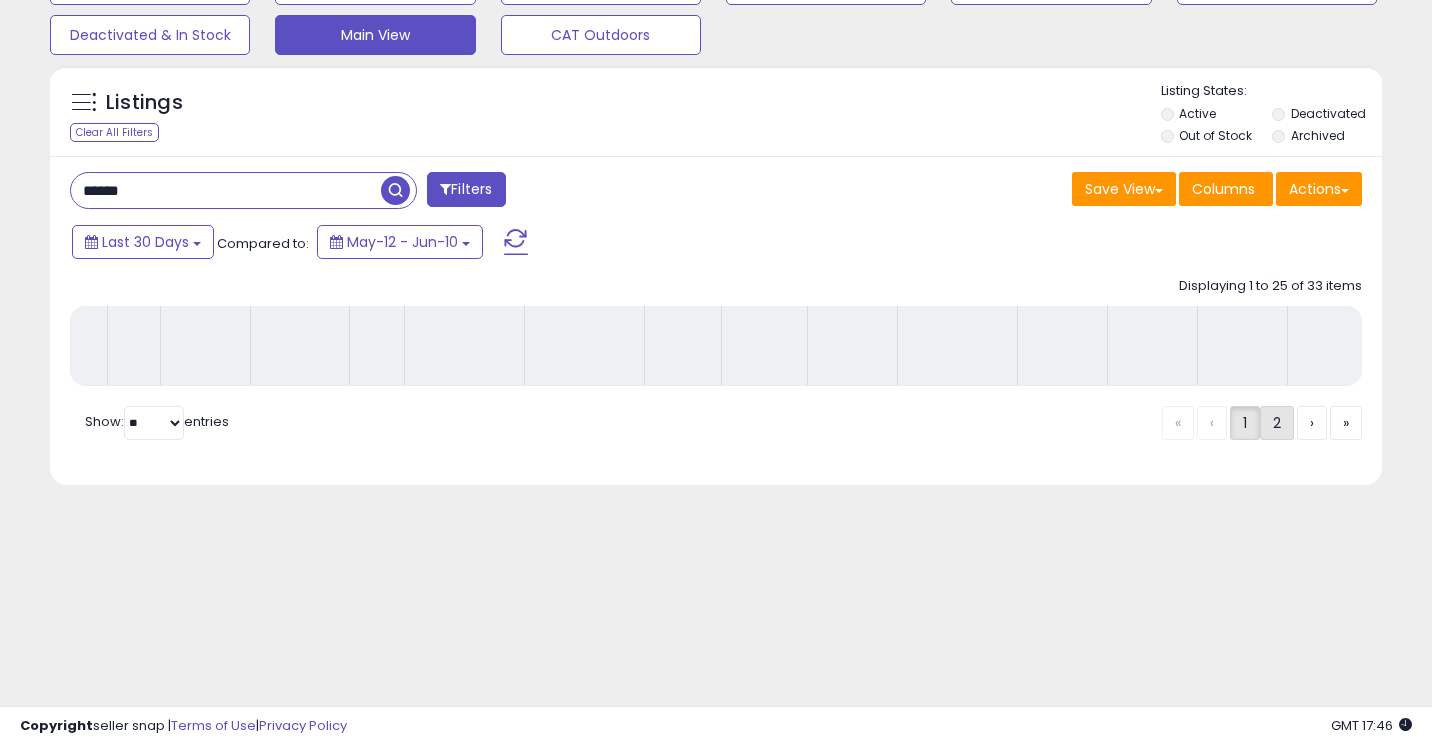 scroll, scrollTop: 149, scrollLeft: 0, axis: vertical 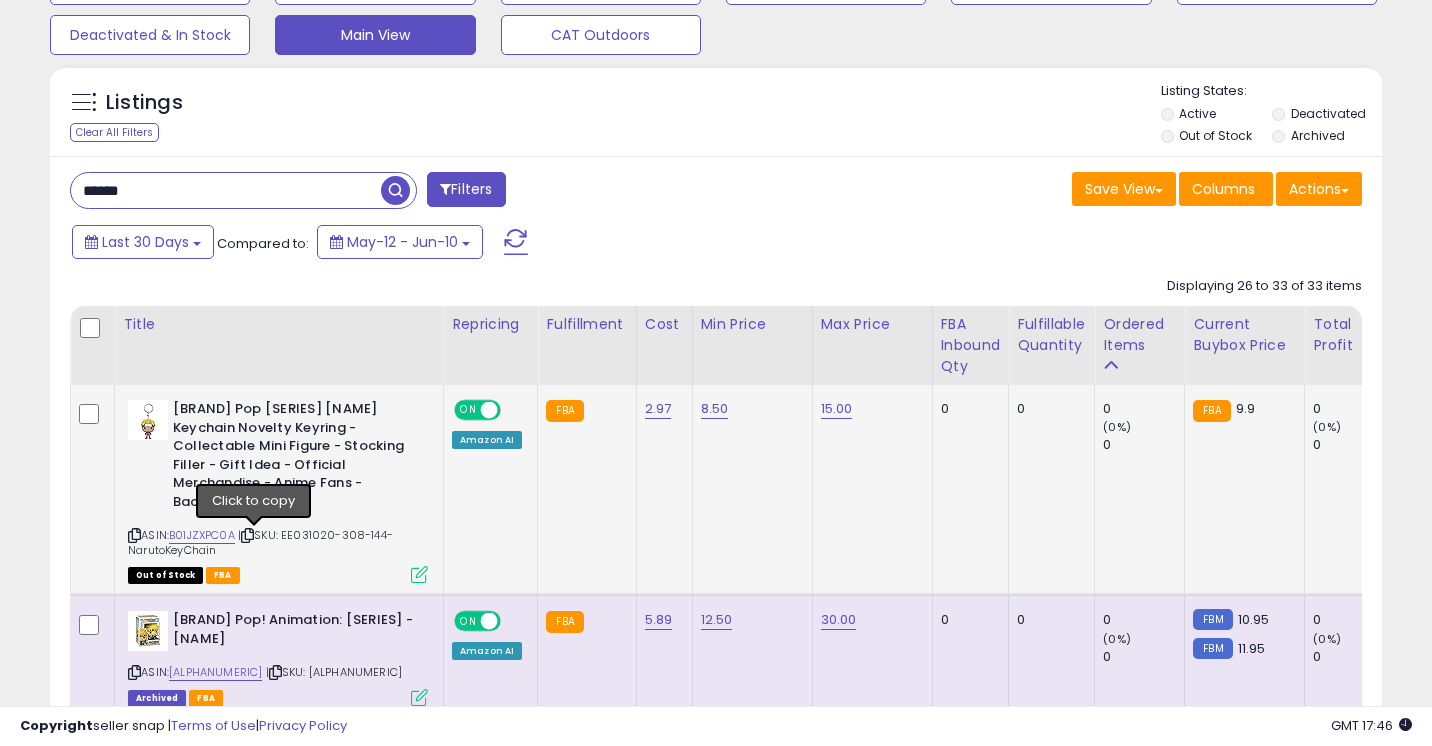 click at bounding box center [247, 535] 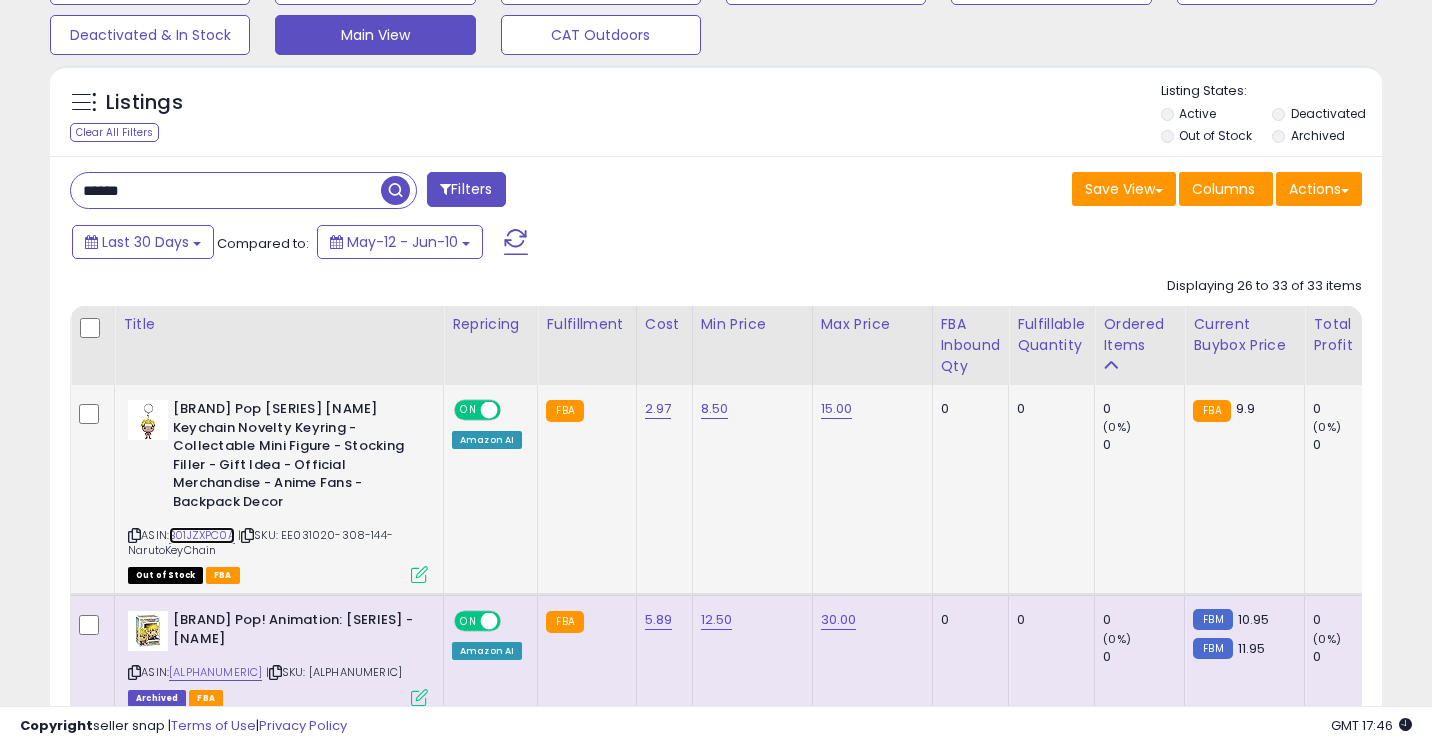 click on "B01JZXPC0A" at bounding box center (202, 535) 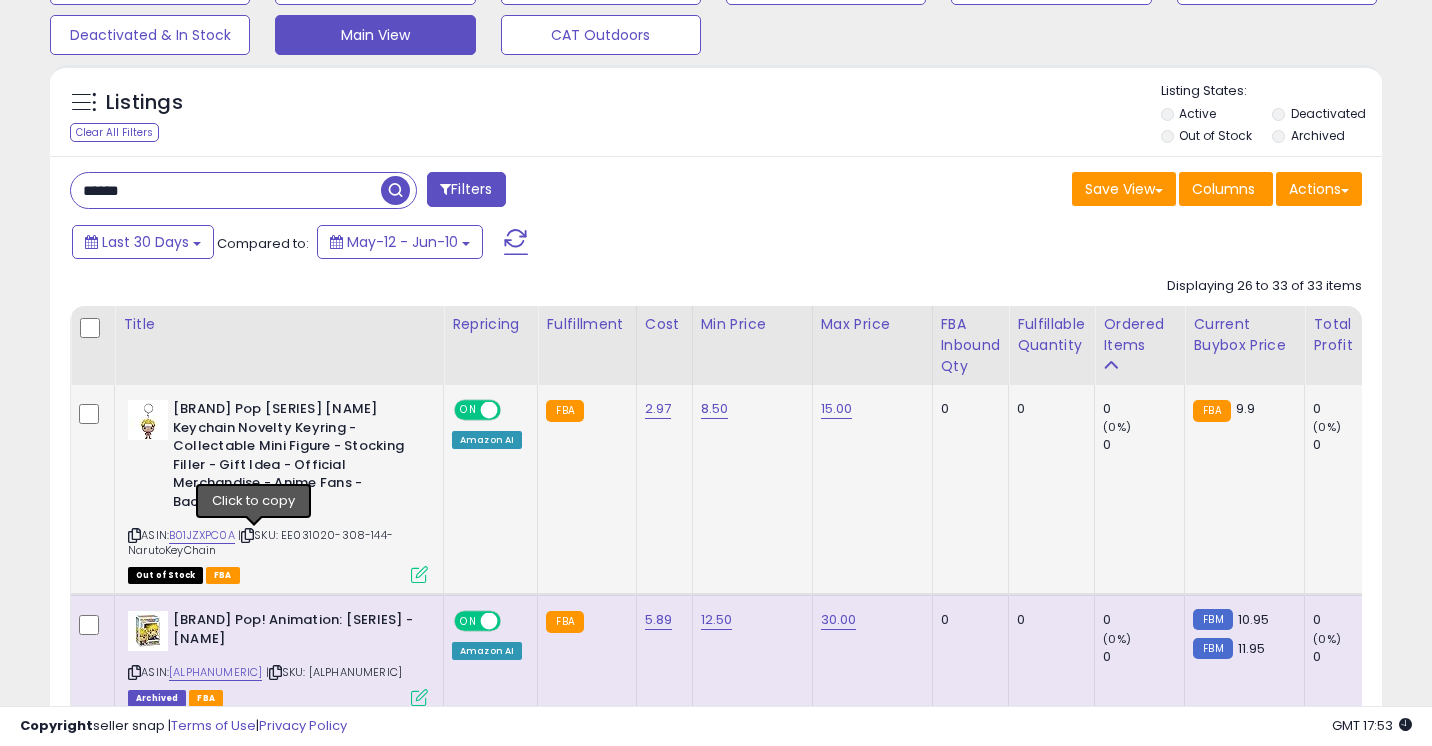 click at bounding box center [247, 535] 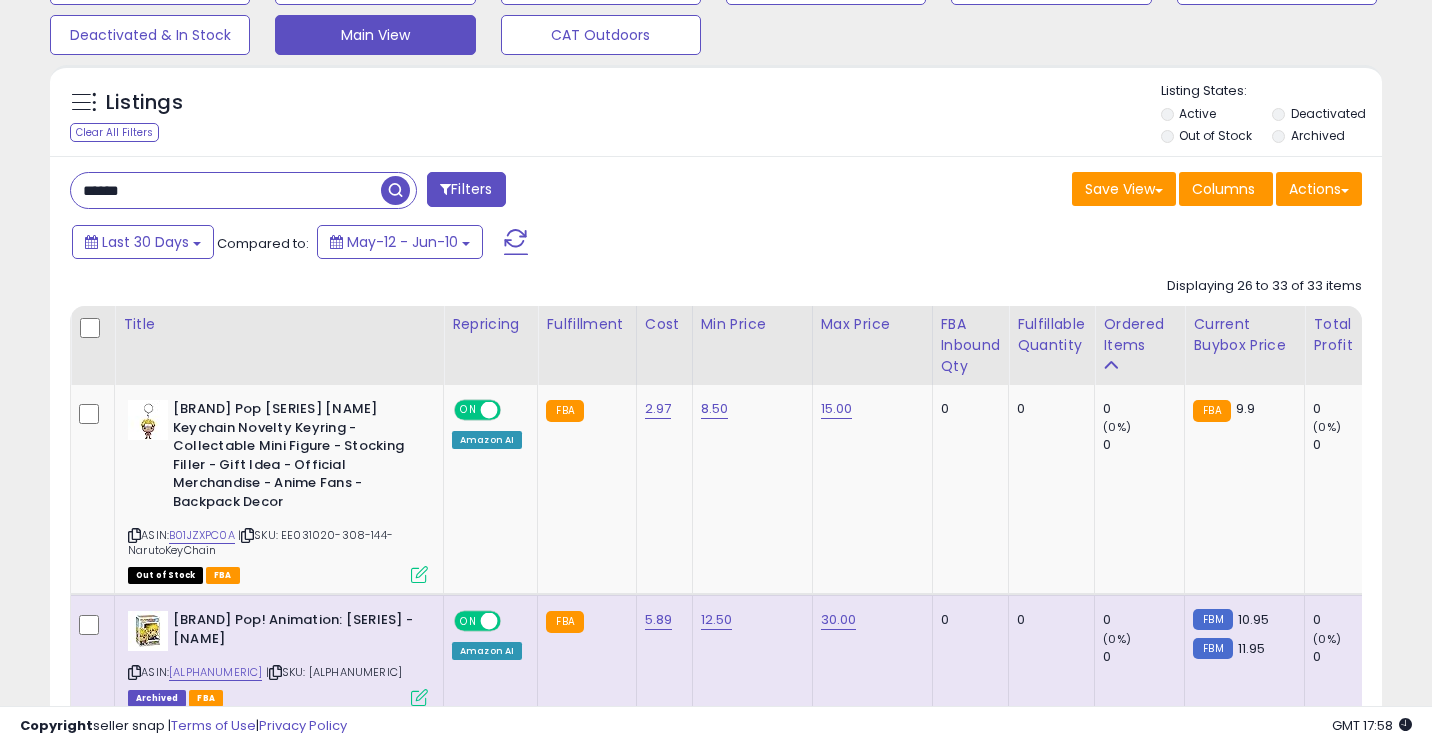 click on "******" at bounding box center (226, 190) 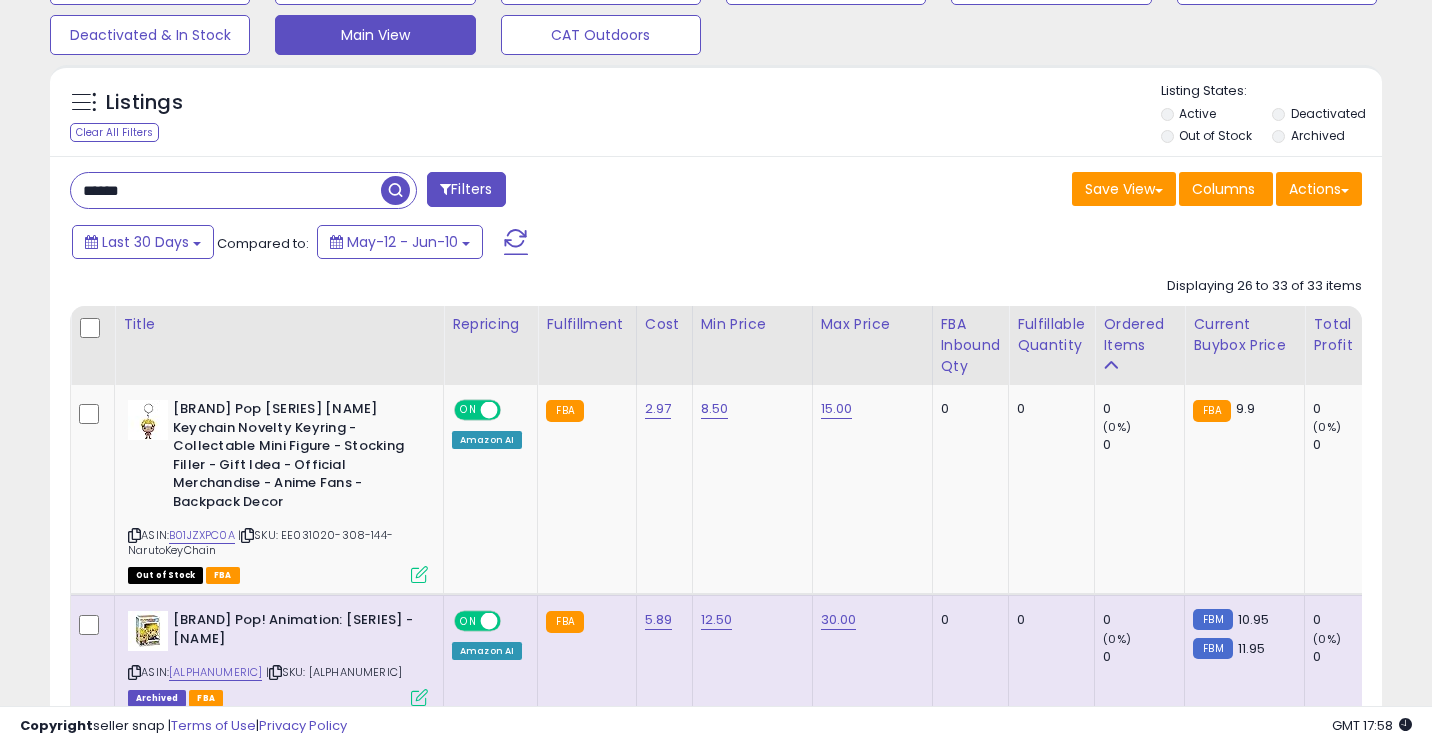 click on "******" at bounding box center (226, 190) 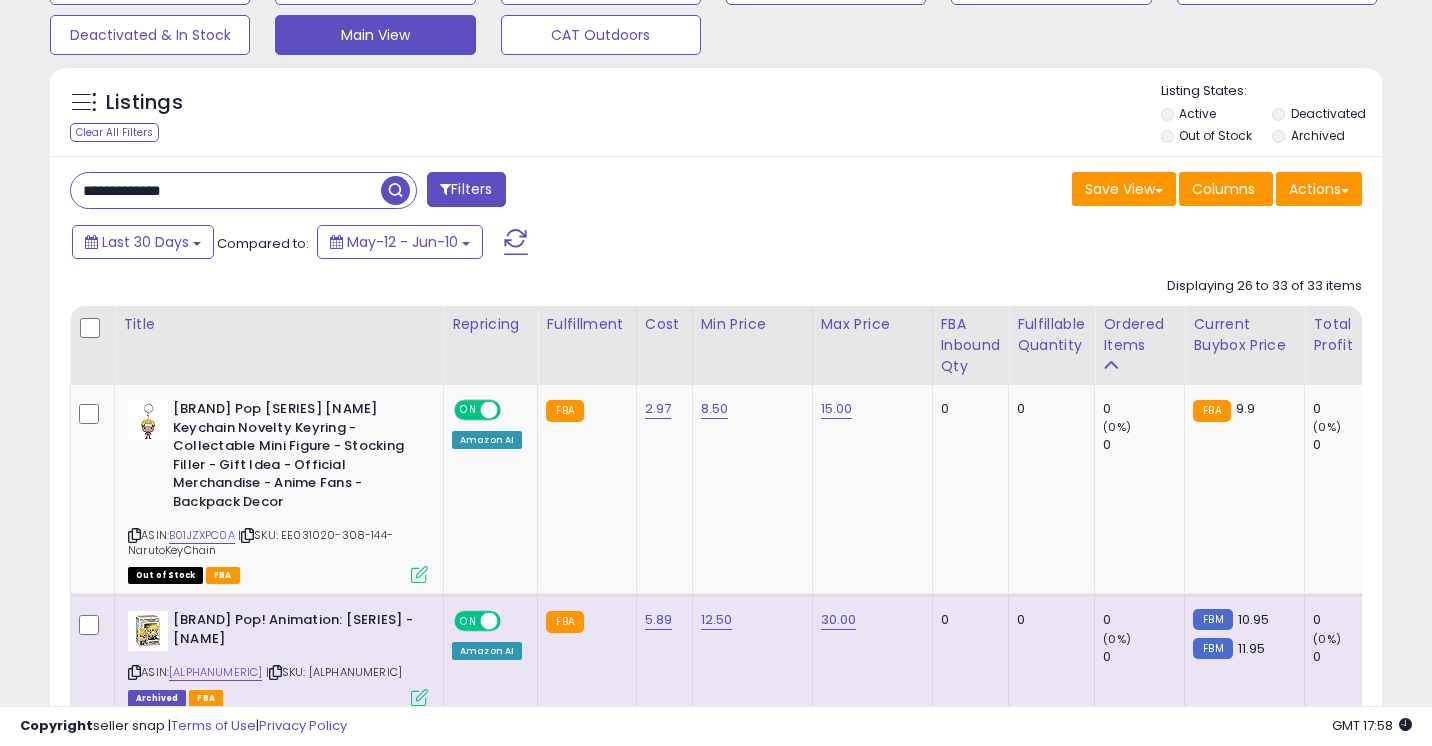 type on "**********" 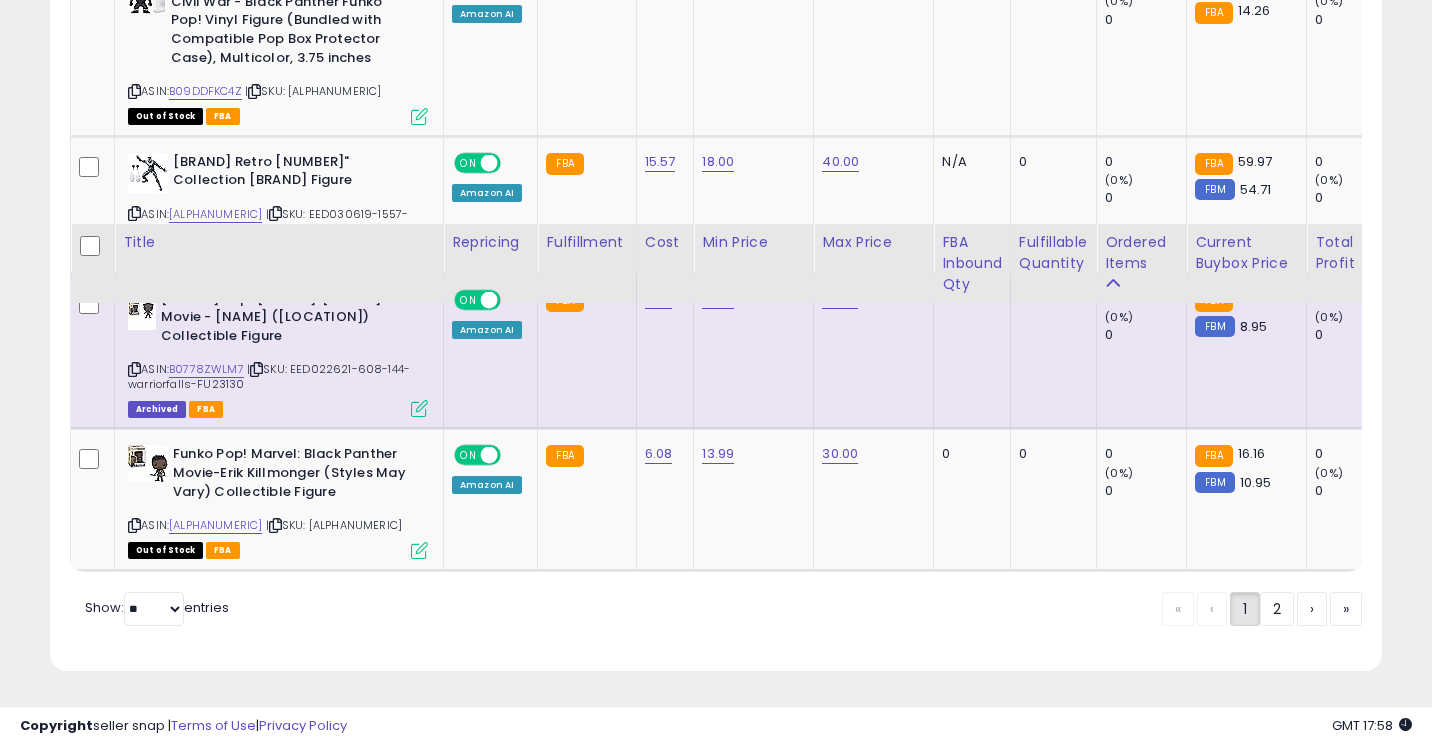 scroll, scrollTop: 3789, scrollLeft: 0, axis: vertical 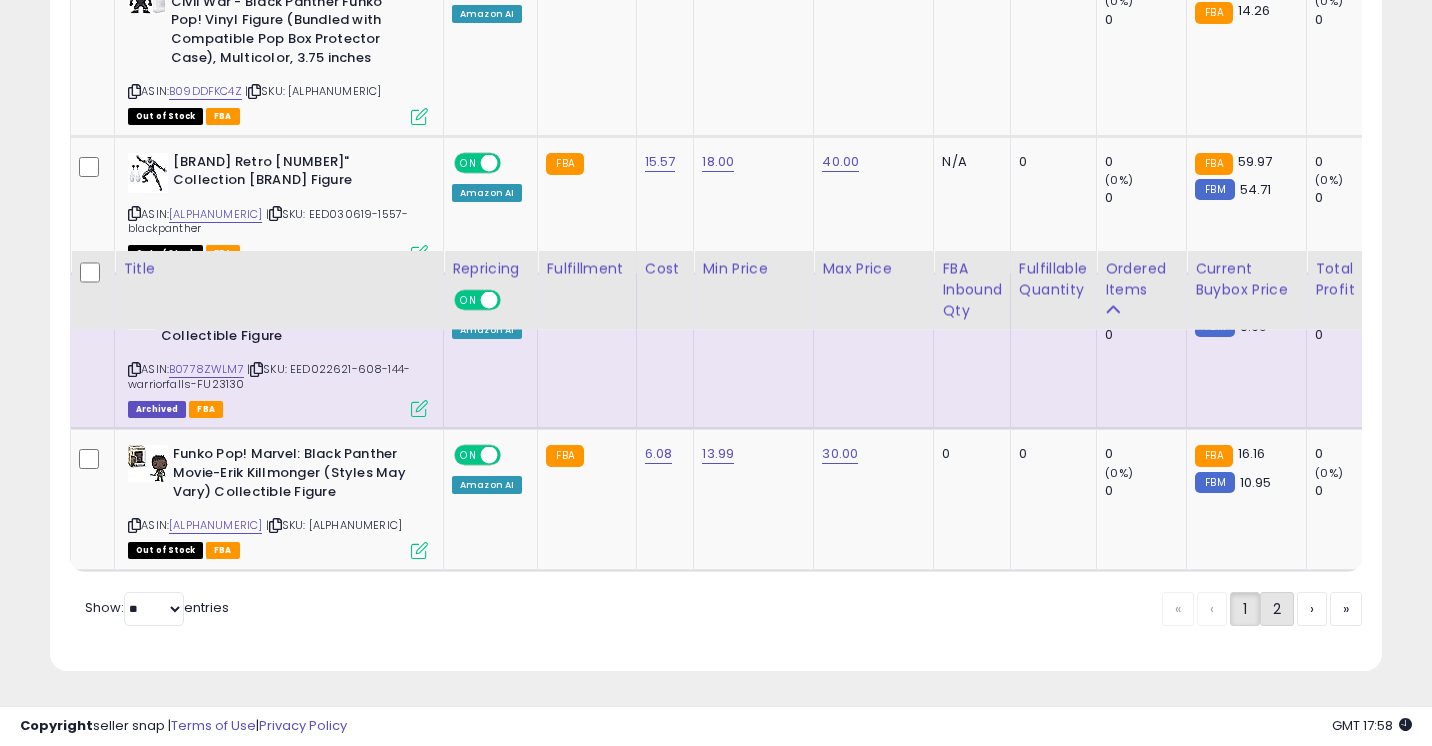 click on "2" 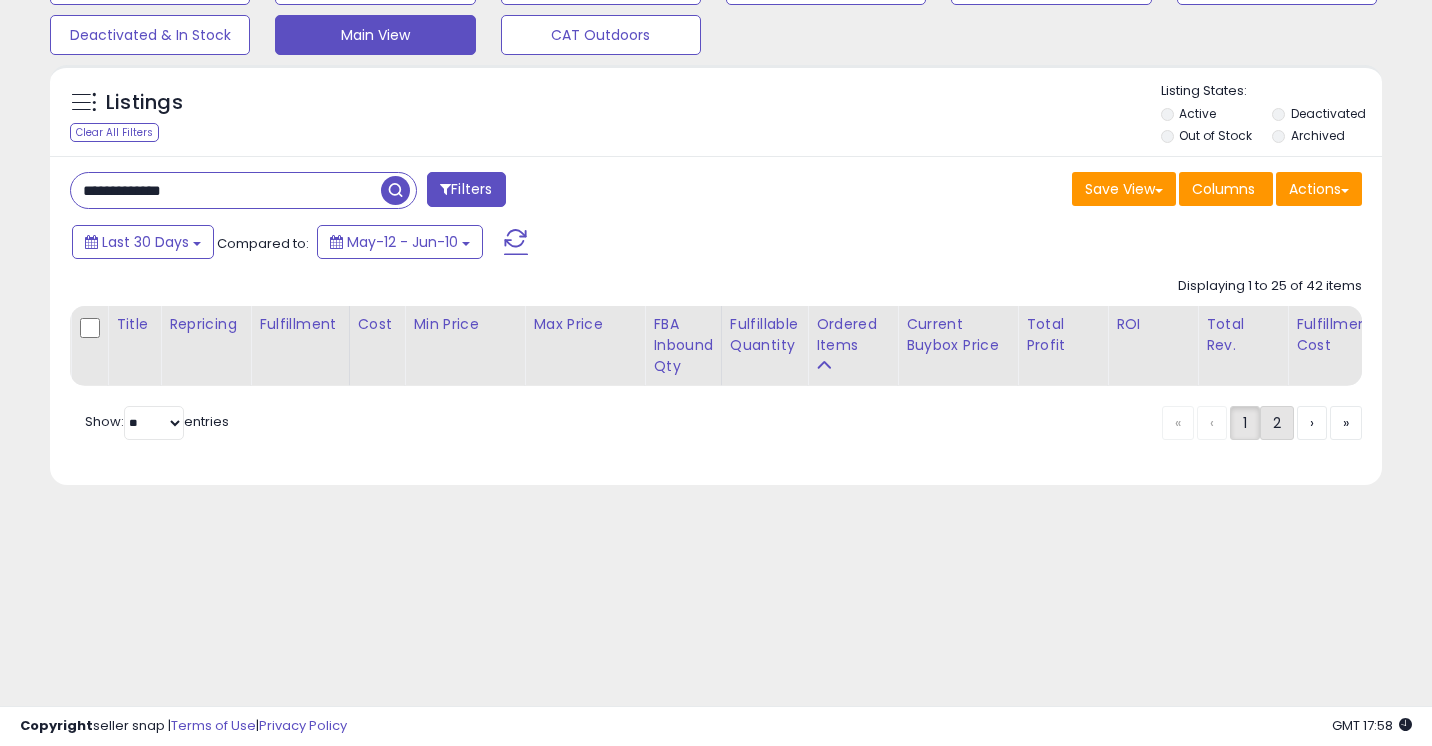 scroll, scrollTop: 149, scrollLeft: 0, axis: vertical 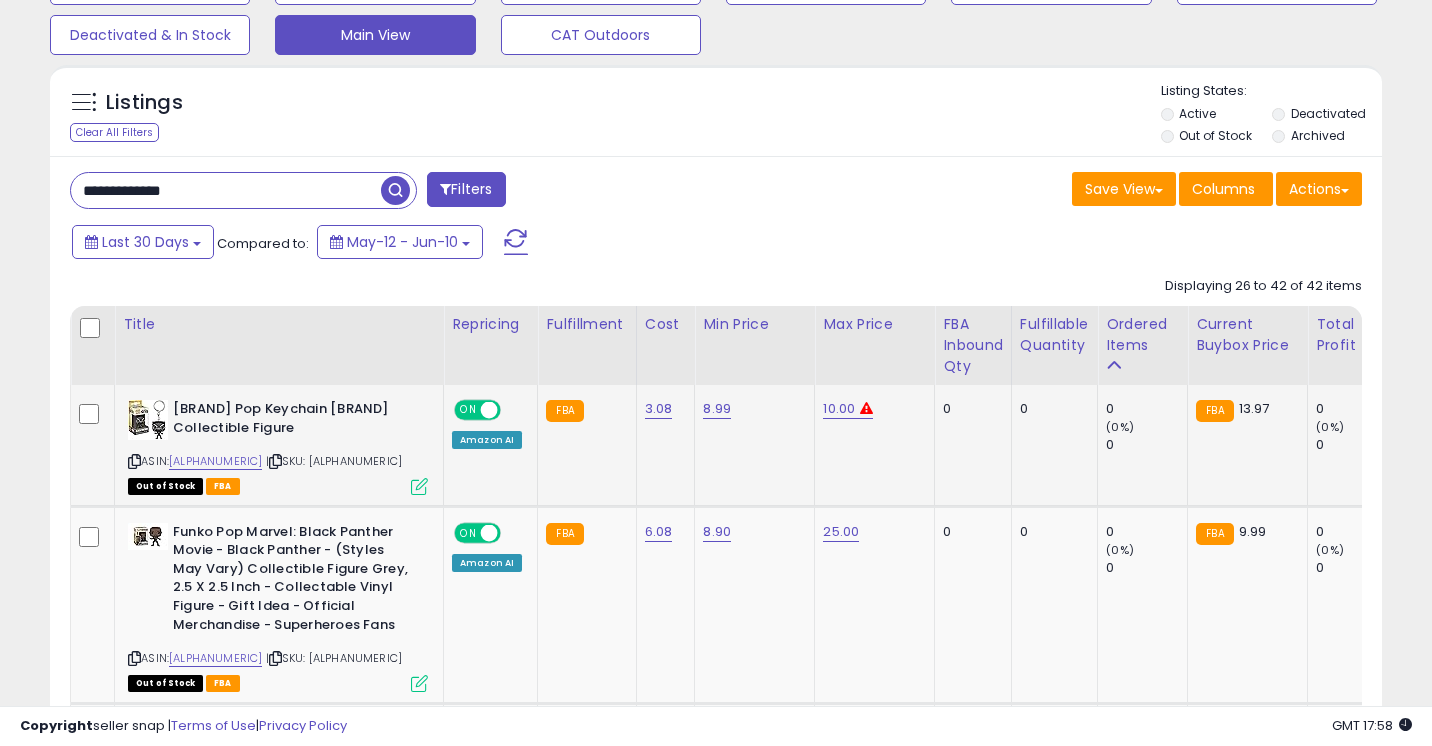 click at bounding box center [275, 461] 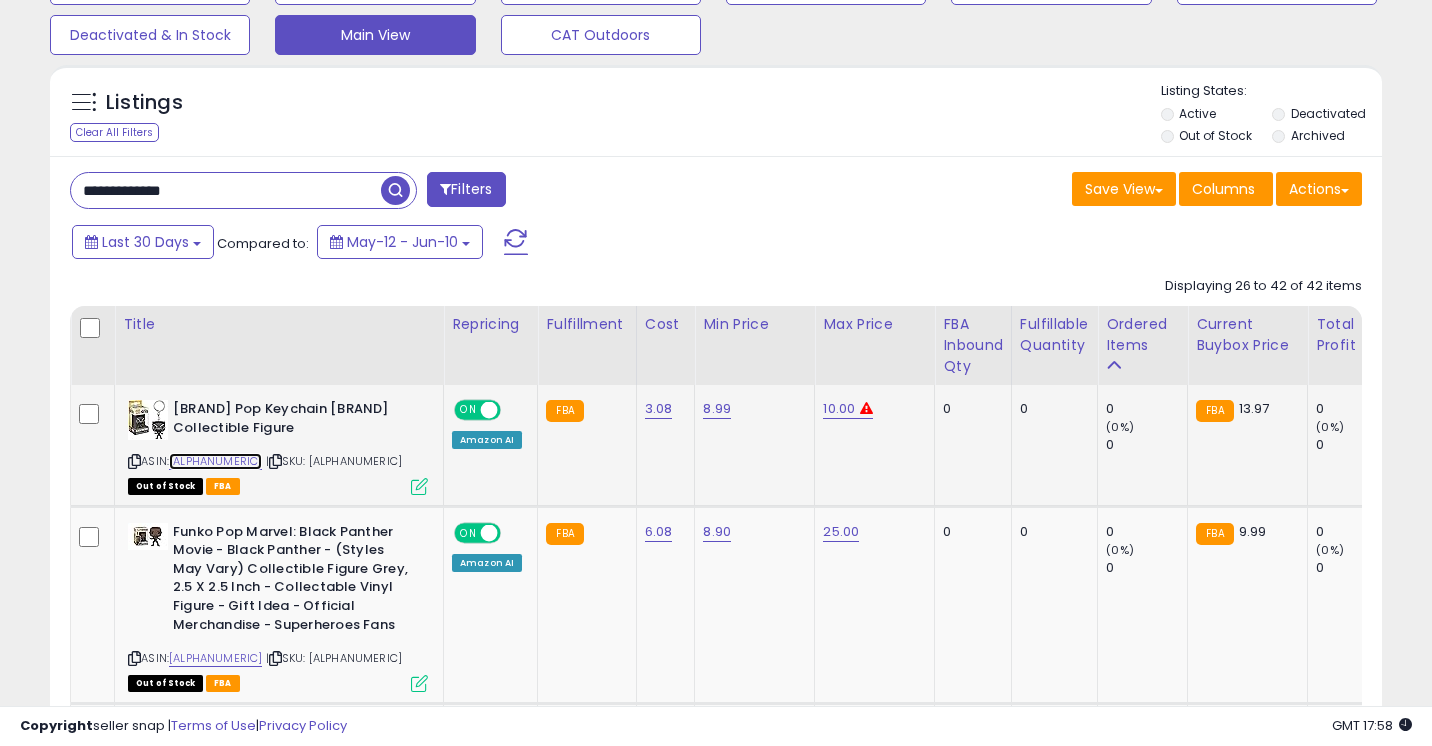 click on "[ALPHANUMERIC]" at bounding box center [215, 461] 